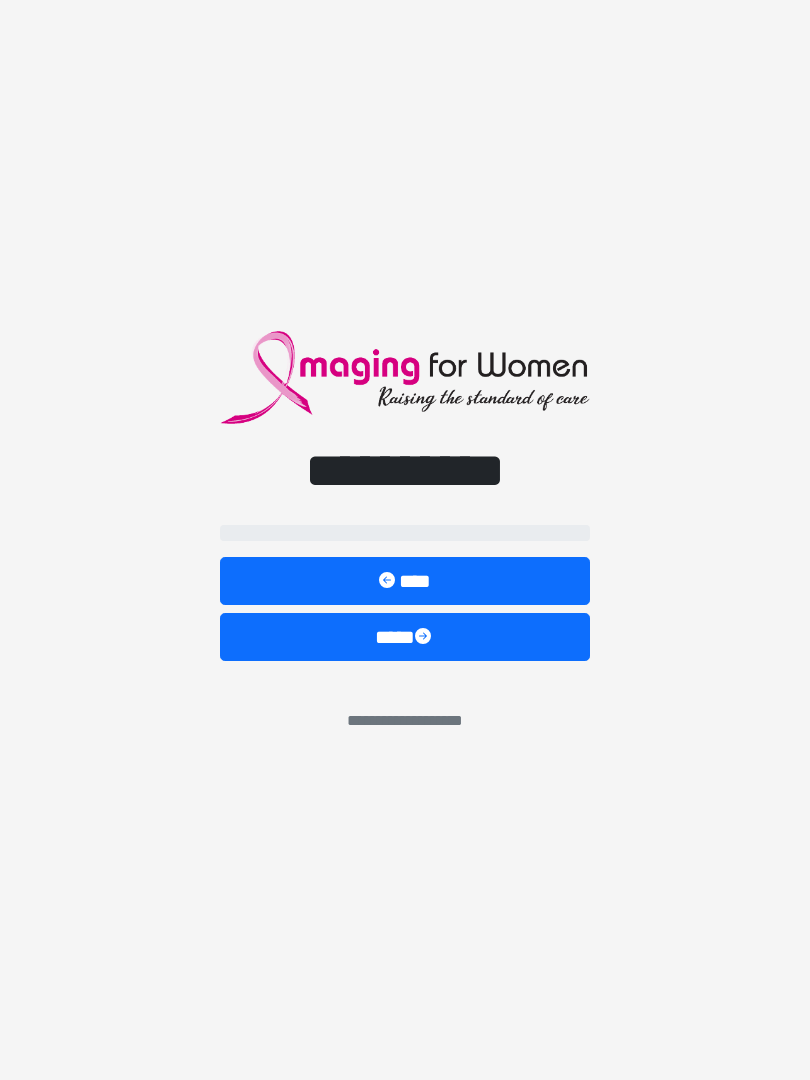 scroll, scrollTop: 0, scrollLeft: 0, axis: both 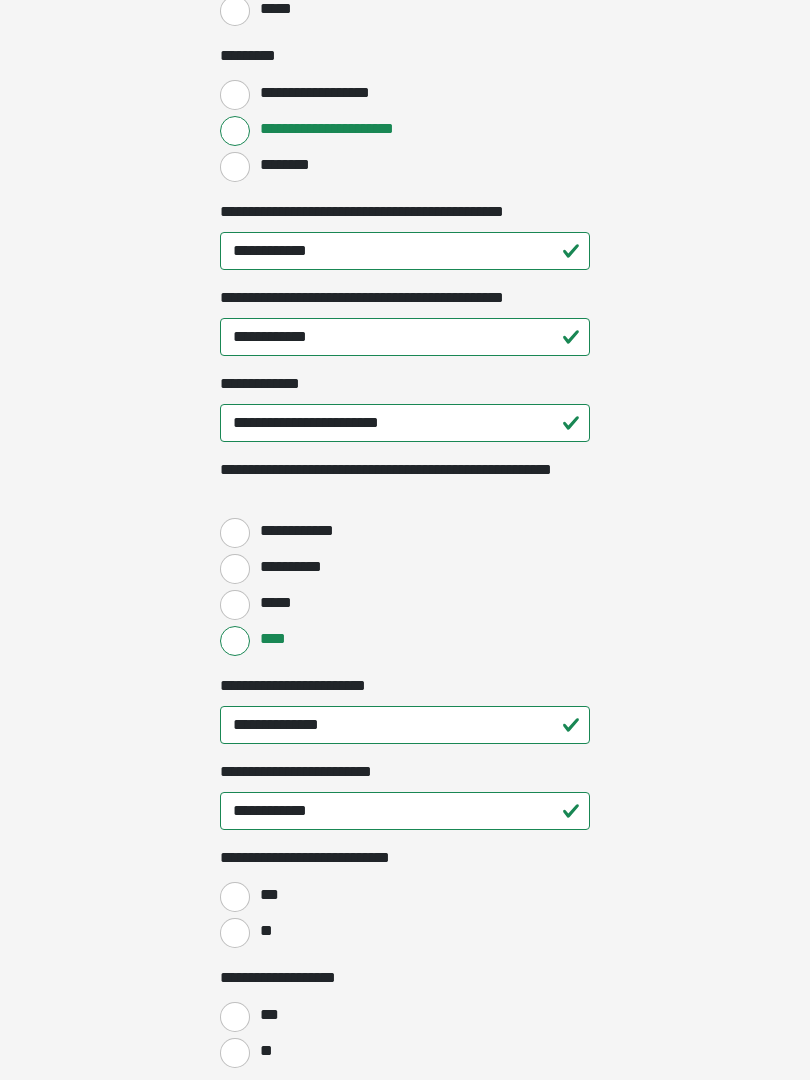 click on "**" at bounding box center (235, 933) 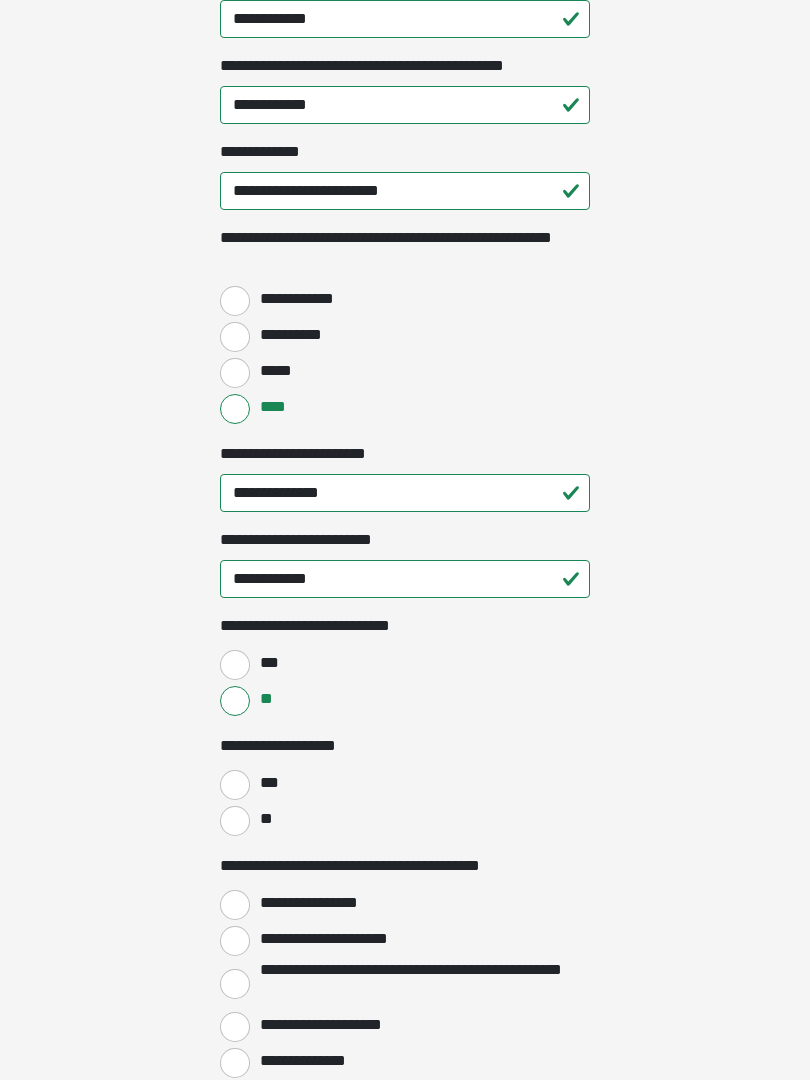 scroll, scrollTop: 2571, scrollLeft: 0, axis: vertical 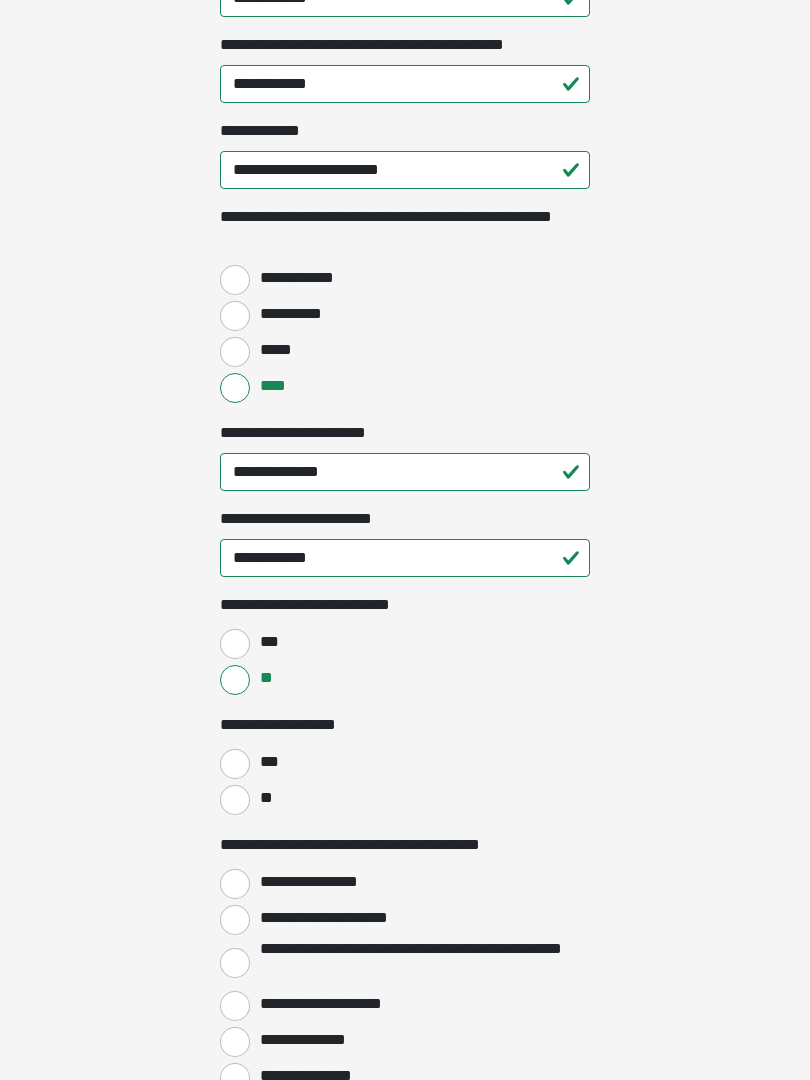 click on "**" at bounding box center [235, 800] 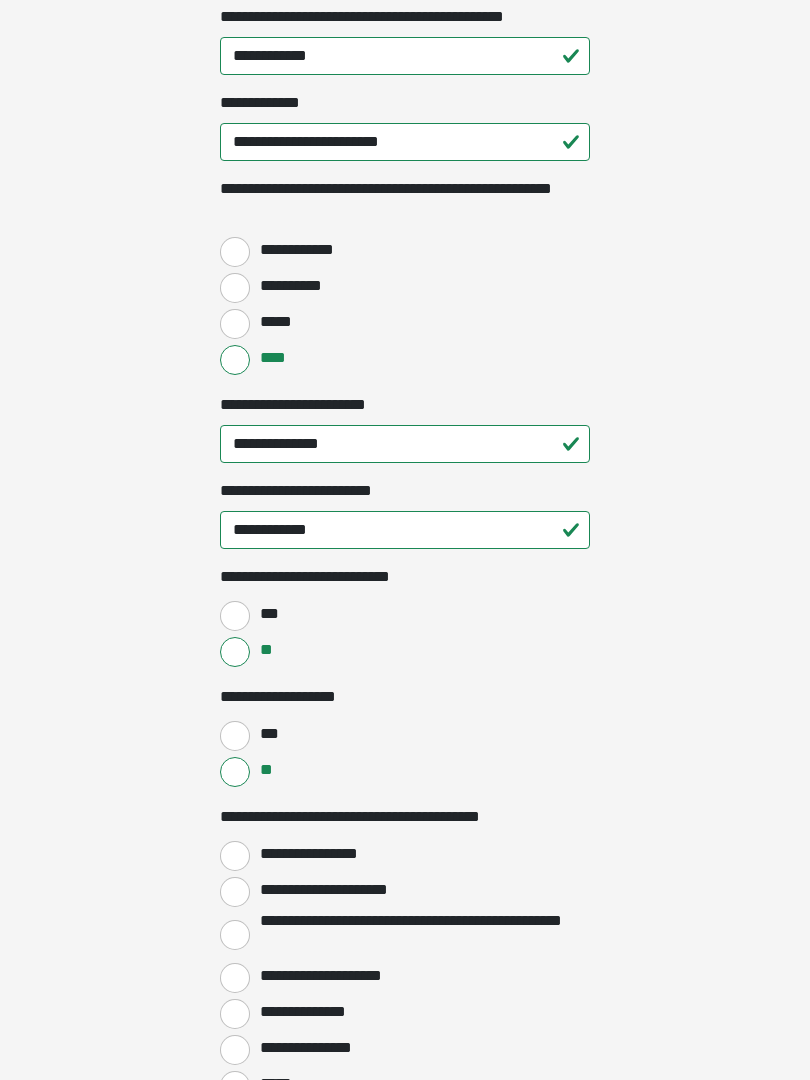 click on "**********" at bounding box center [235, 856] 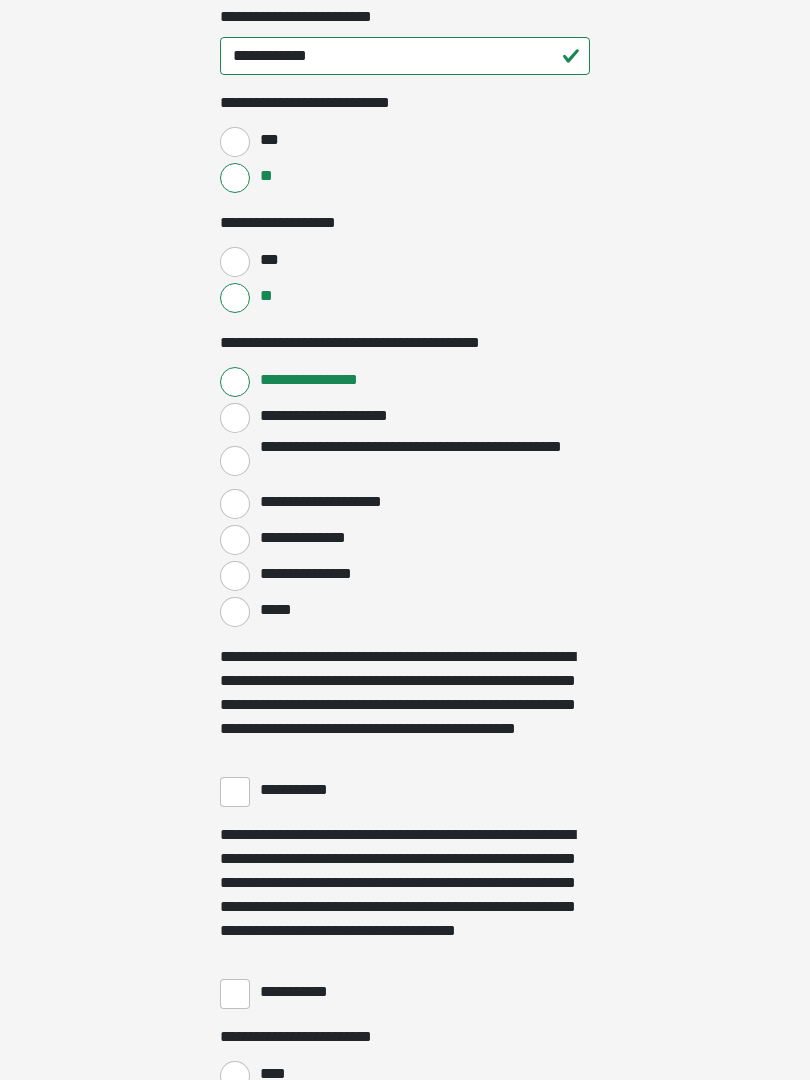 scroll, scrollTop: 3089, scrollLeft: 0, axis: vertical 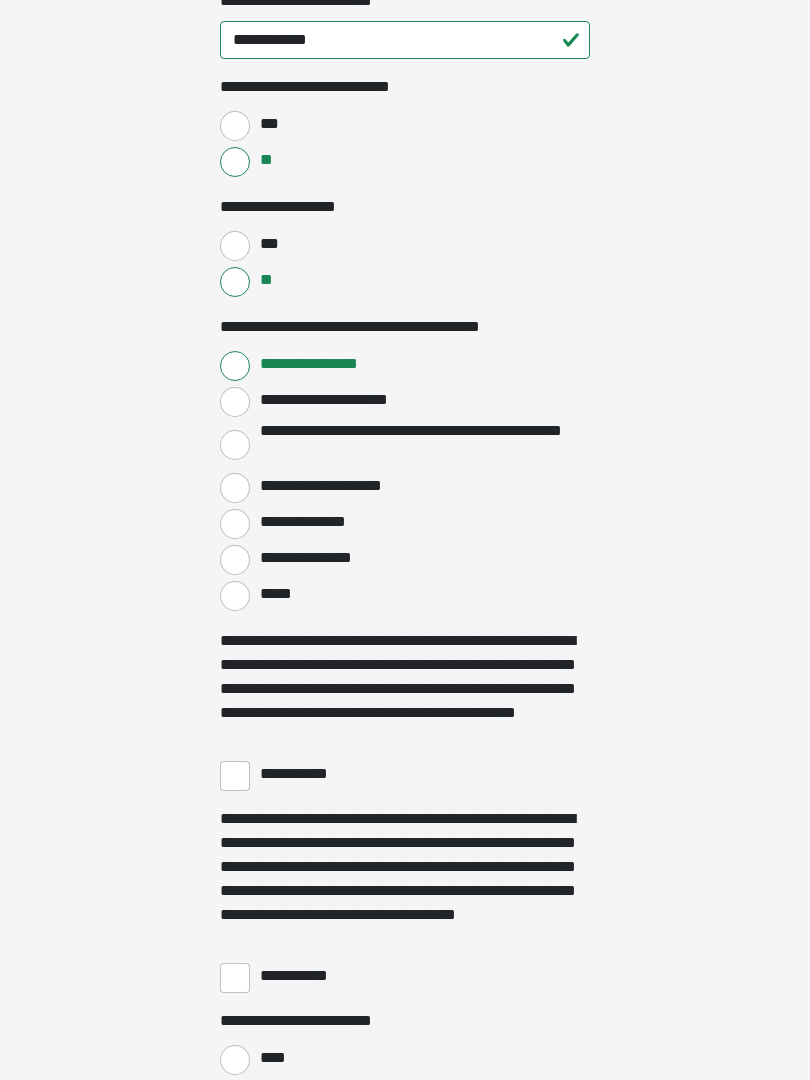 click on "**********" at bounding box center [235, 776] 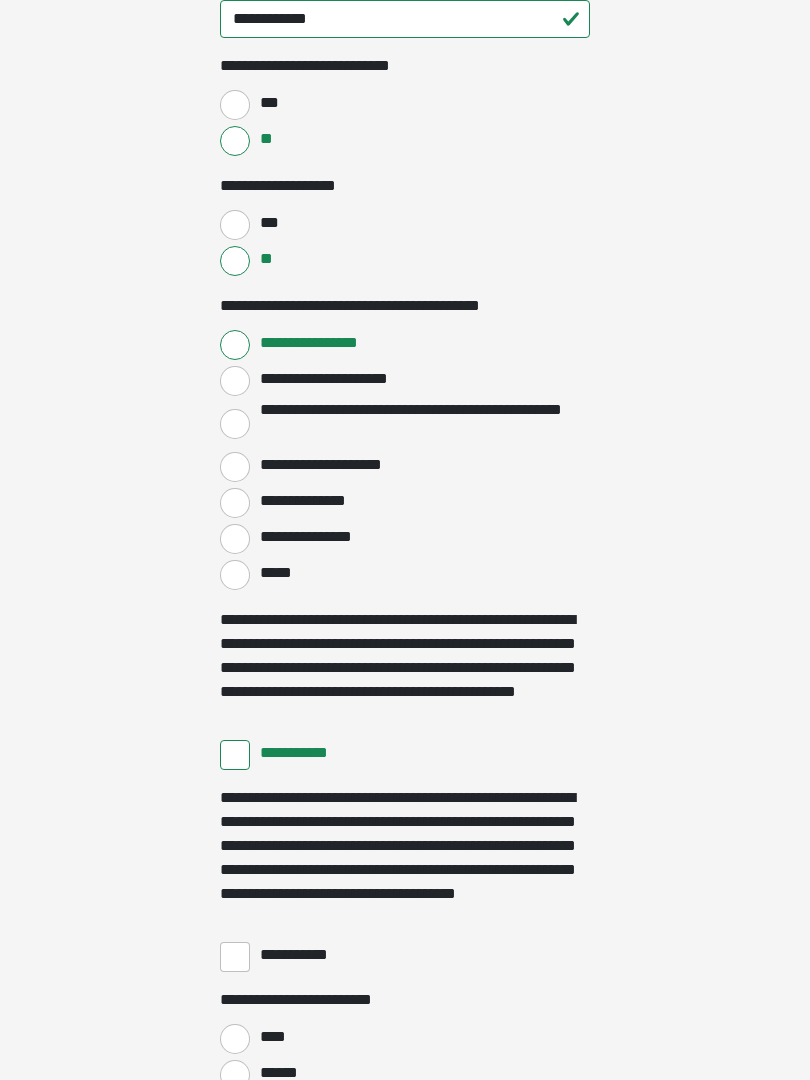 scroll, scrollTop: 3128, scrollLeft: 0, axis: vertical 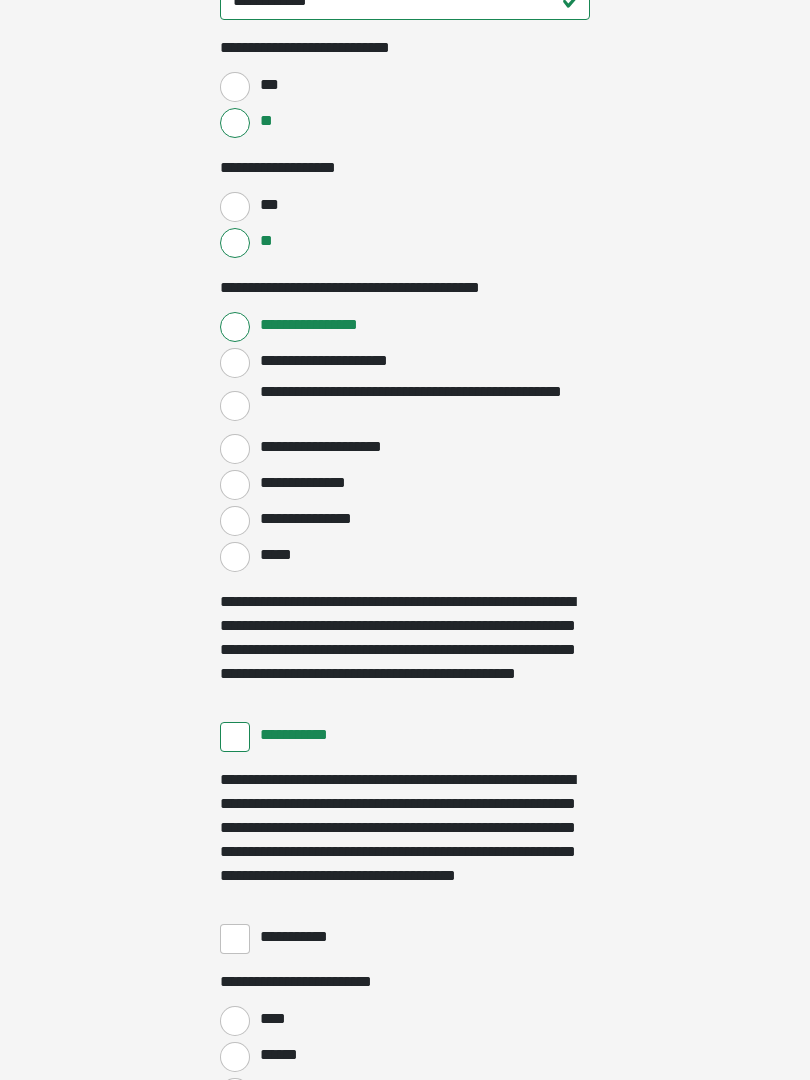 click on "**********" at bounding box center (235, 939) 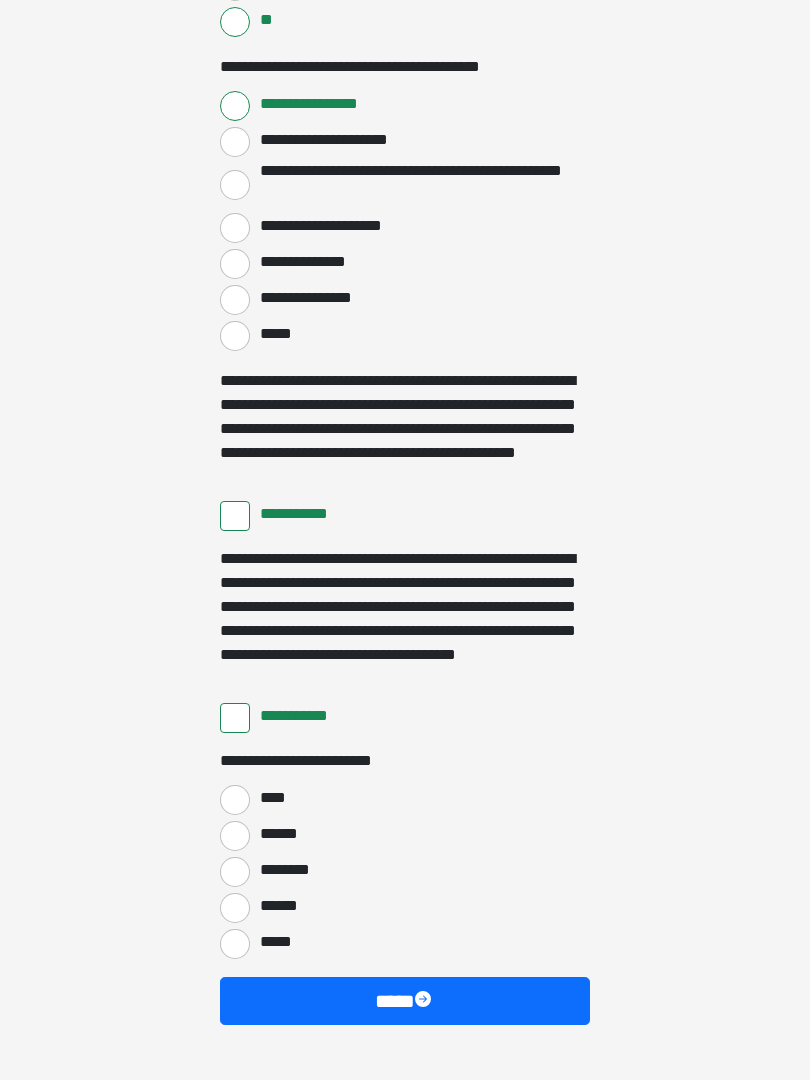 scroll, scrollTop: 3351, scrollLeft: 0, axis: vertical 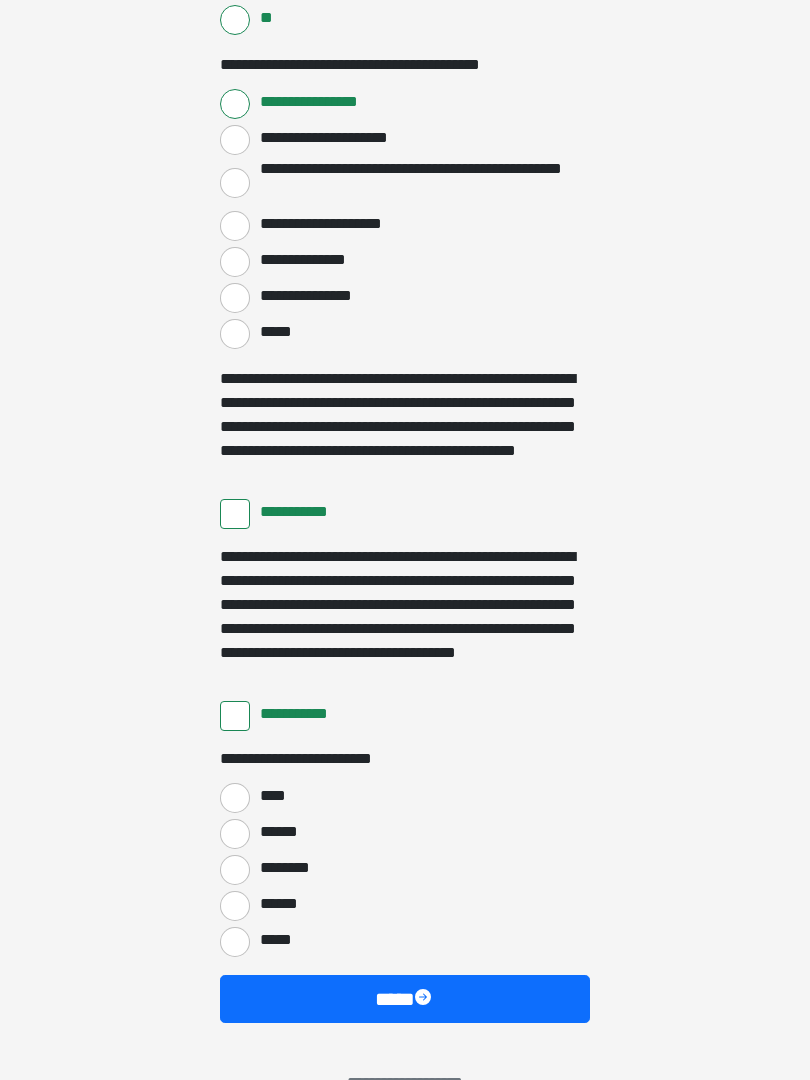 click on "****" at bounding box center (235, 798) 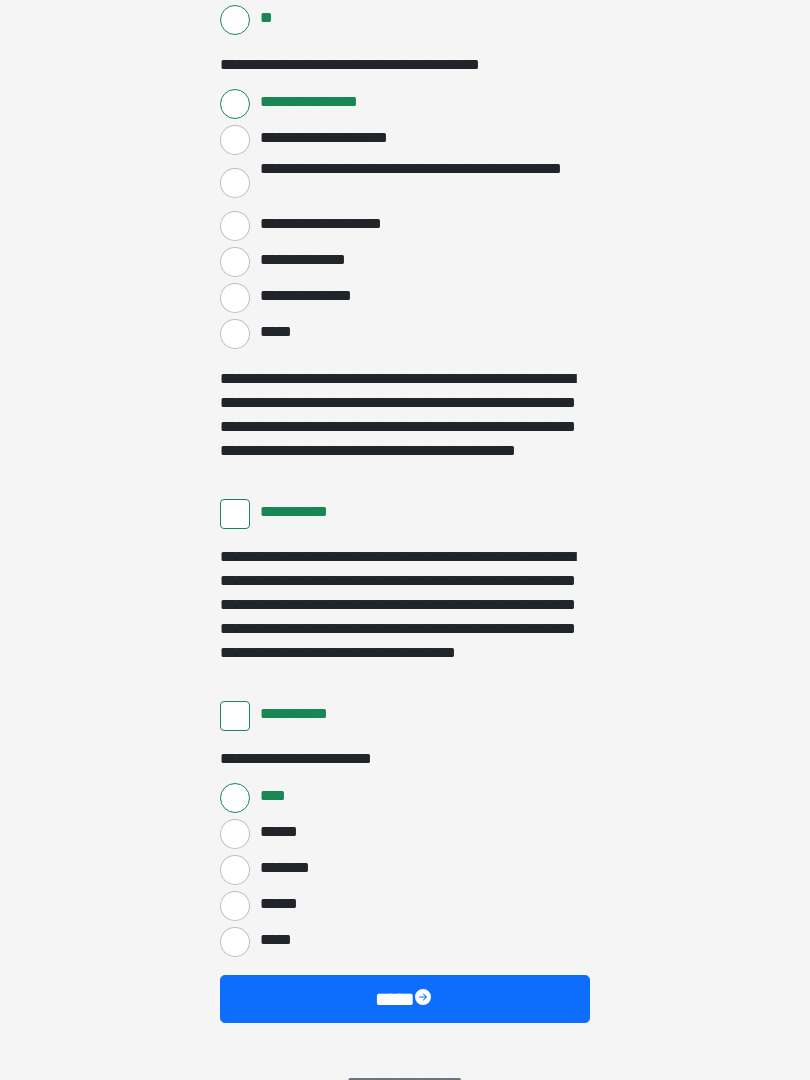 click on "****" at bounding box center (405, 999) 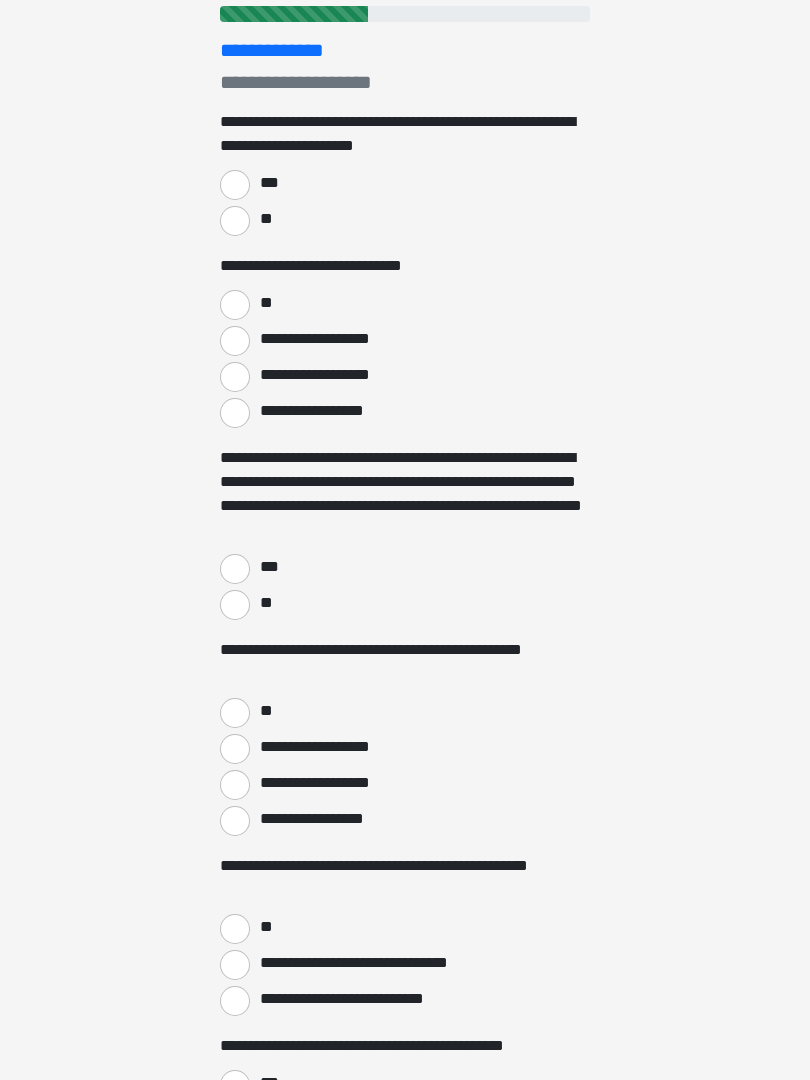 scroll, scrollTop: 0, scrollLeft: 0, axis: both 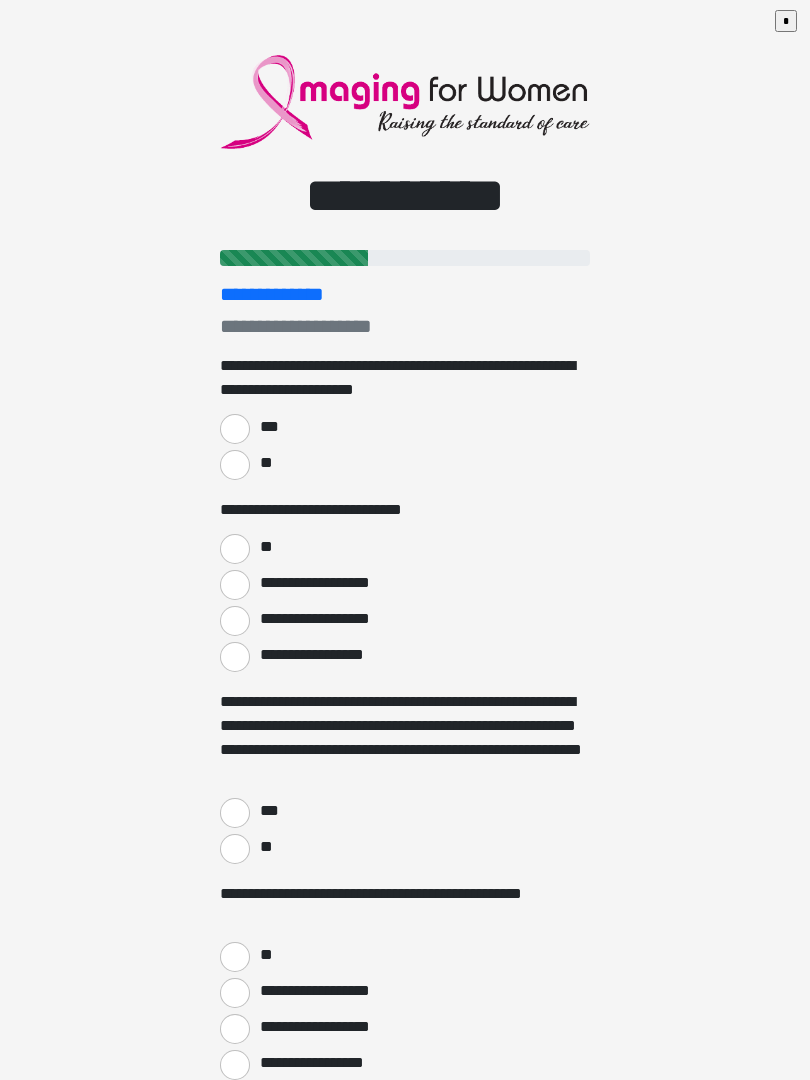 click on "***" at bounding box center (235, 429) 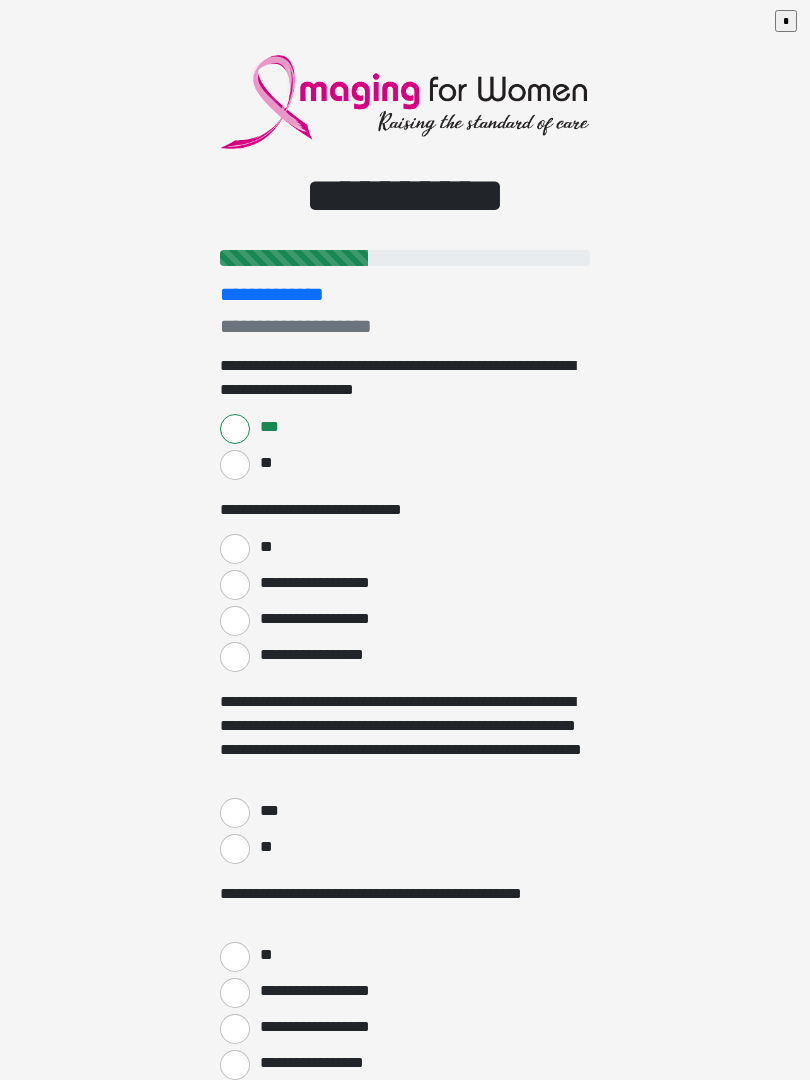 click on "**" at bounding box center (235, 549) 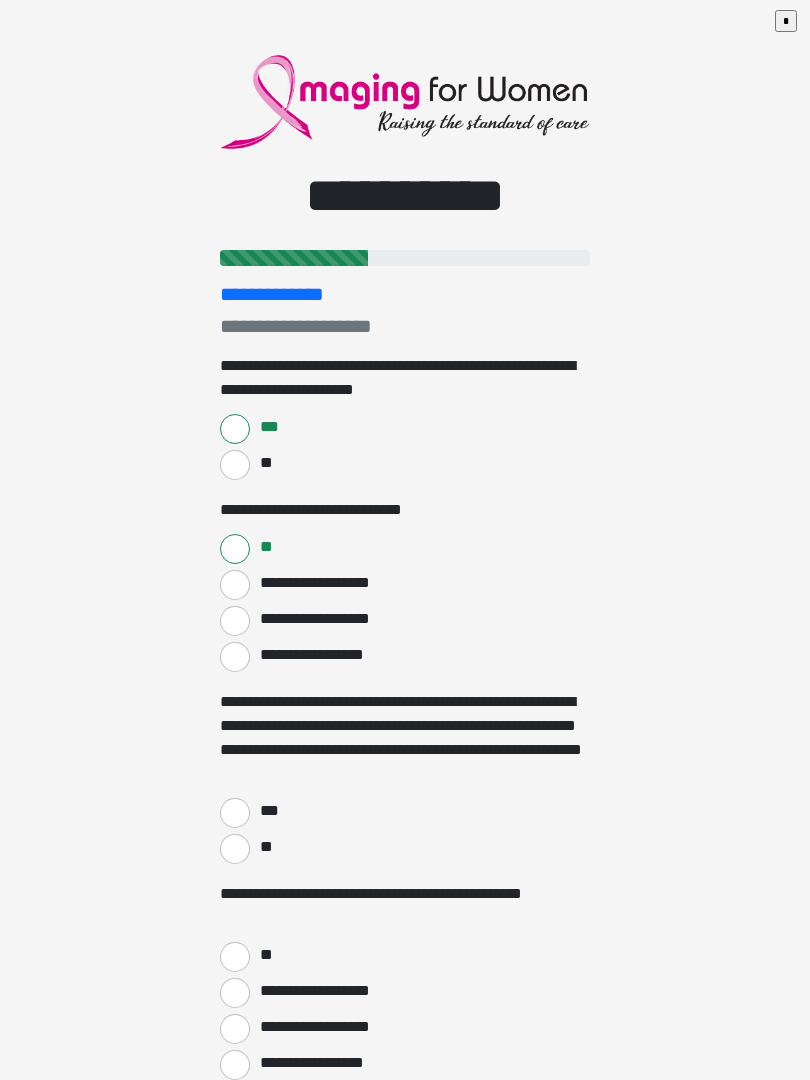 click on "***" at bounding box center [235, 813] 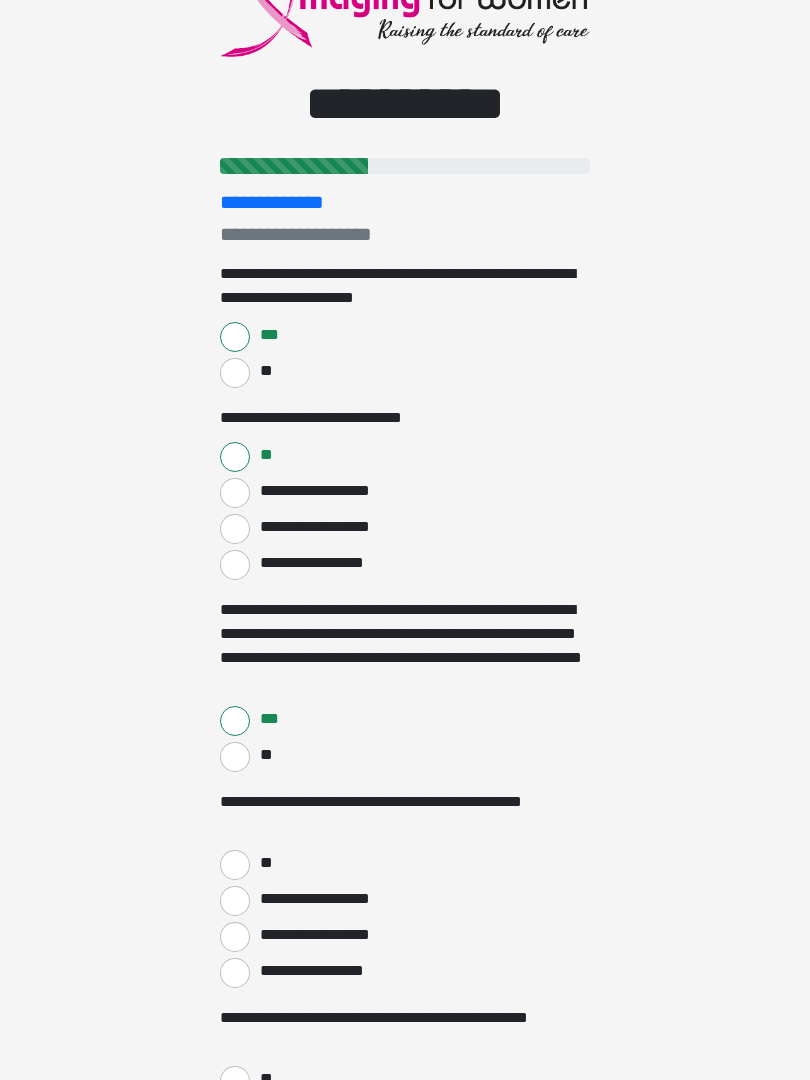 scroll, scrollTop: 113, scrollLeft: 0, axis: vertical 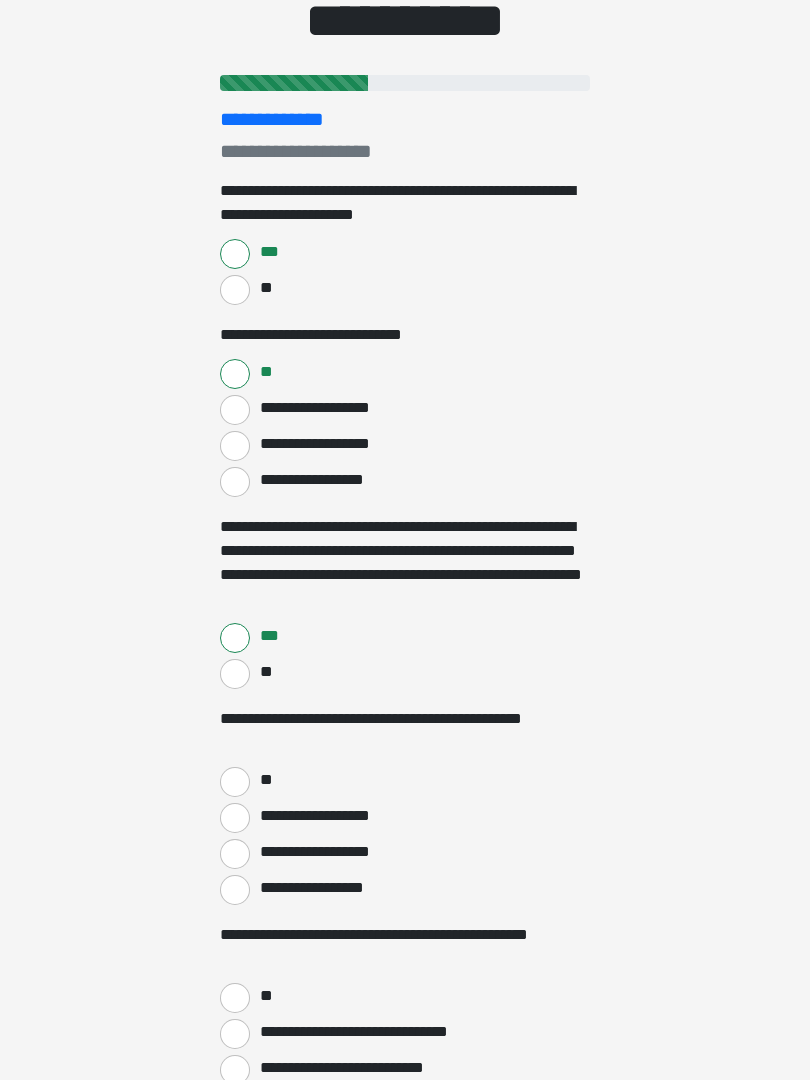 click on "**" at bounding box center [235, 782] 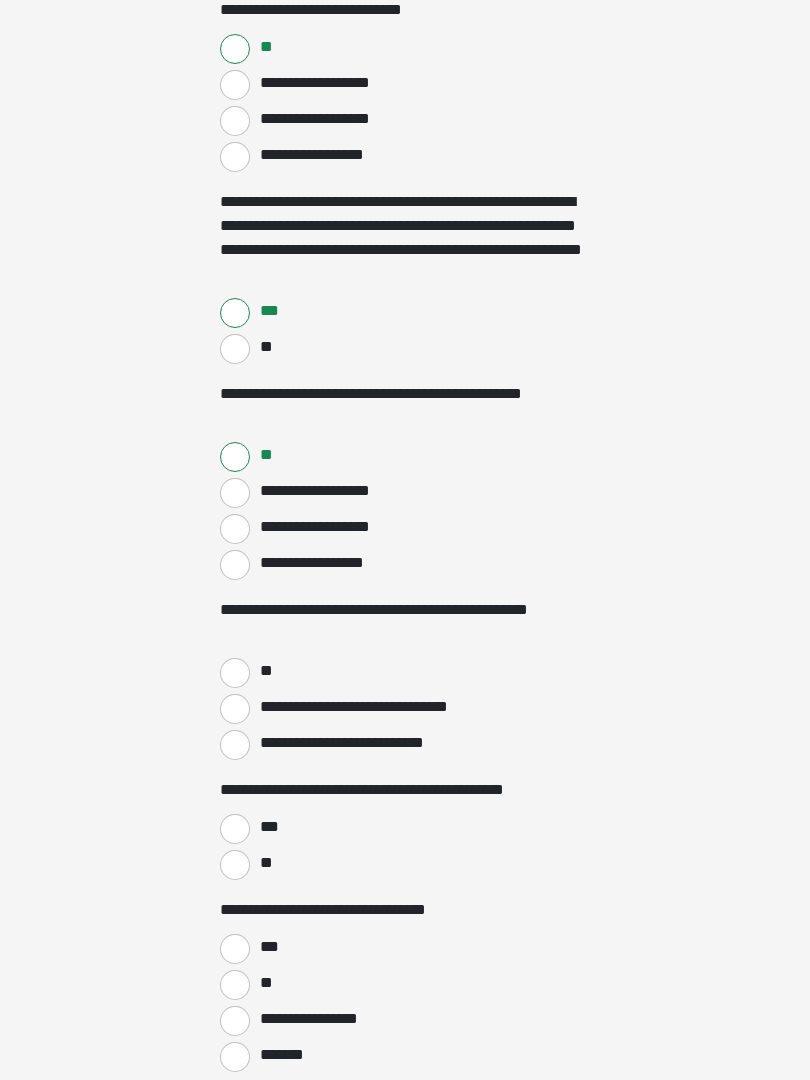 click on "**" at bounding box center [235, 674] 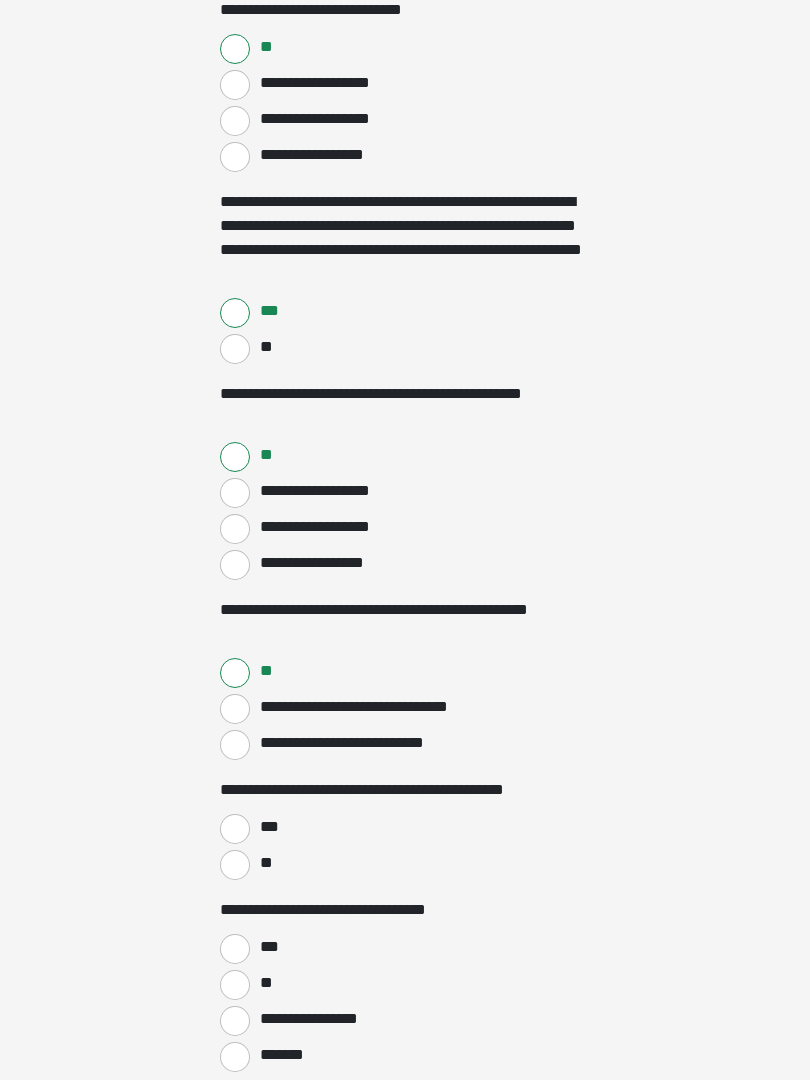 click on "***" at bounding box center [235, 829] 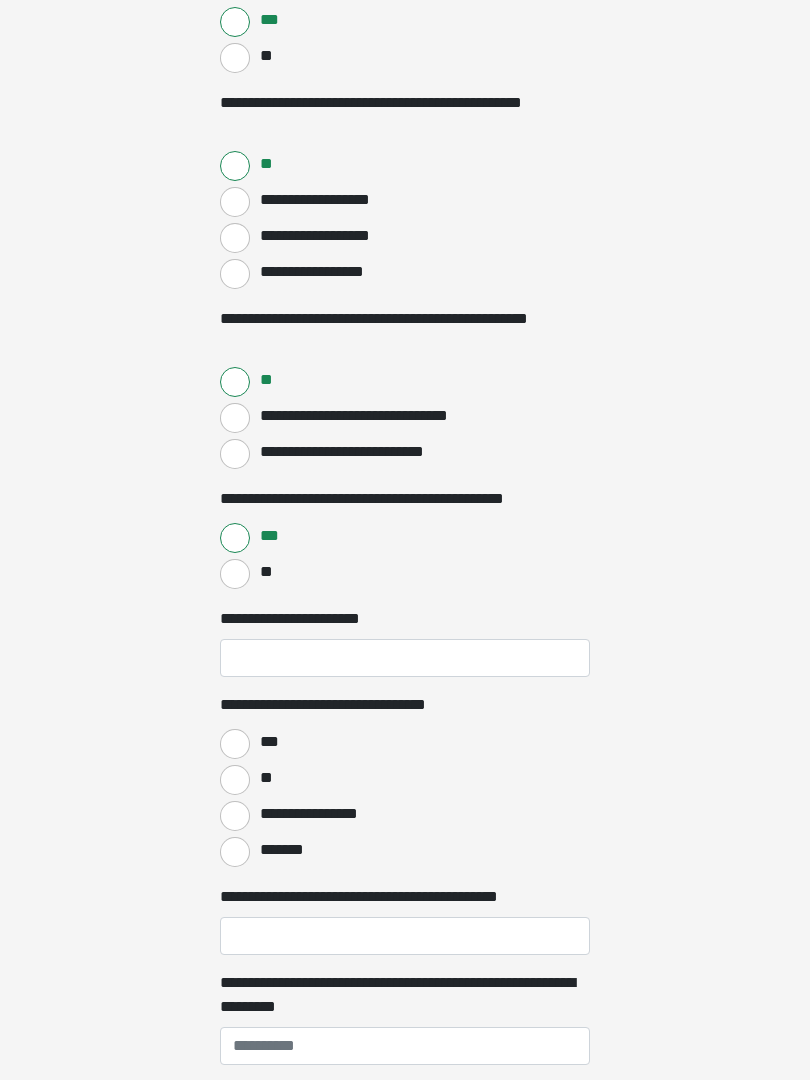 scroll, scrollTop: 792, scrollLeft: 0, axis: vertical 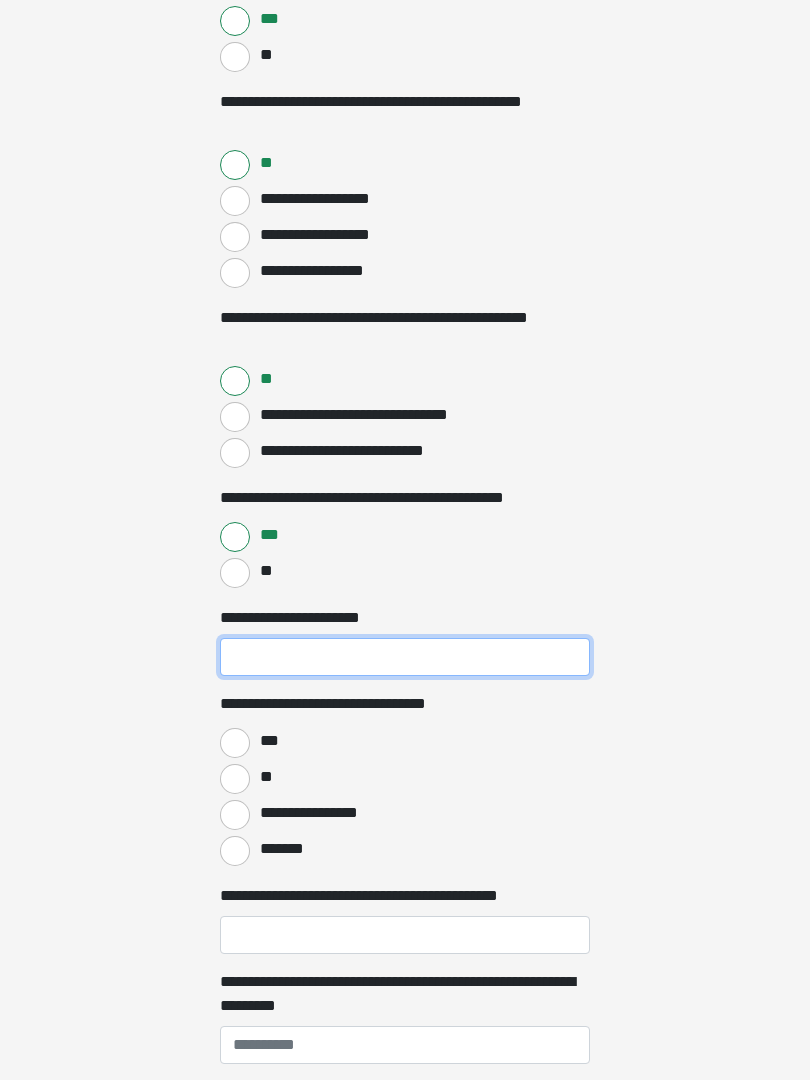 click on "**********" at bounding box center [405, 657] 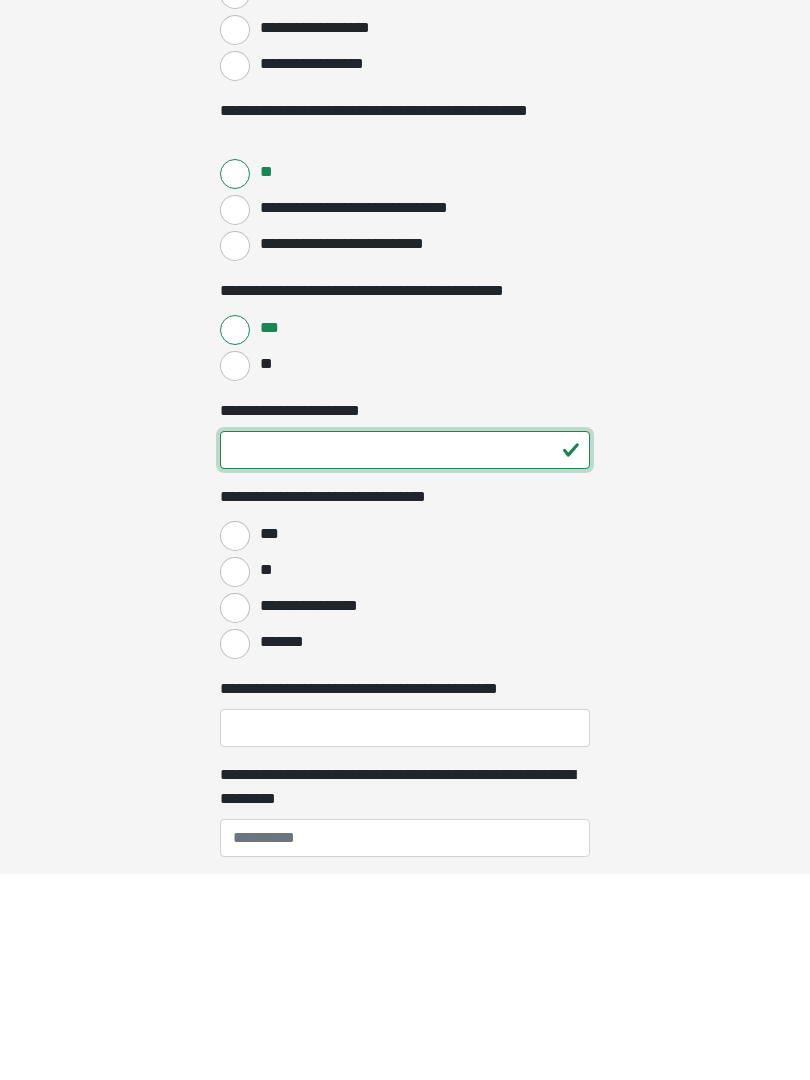 type on "**" 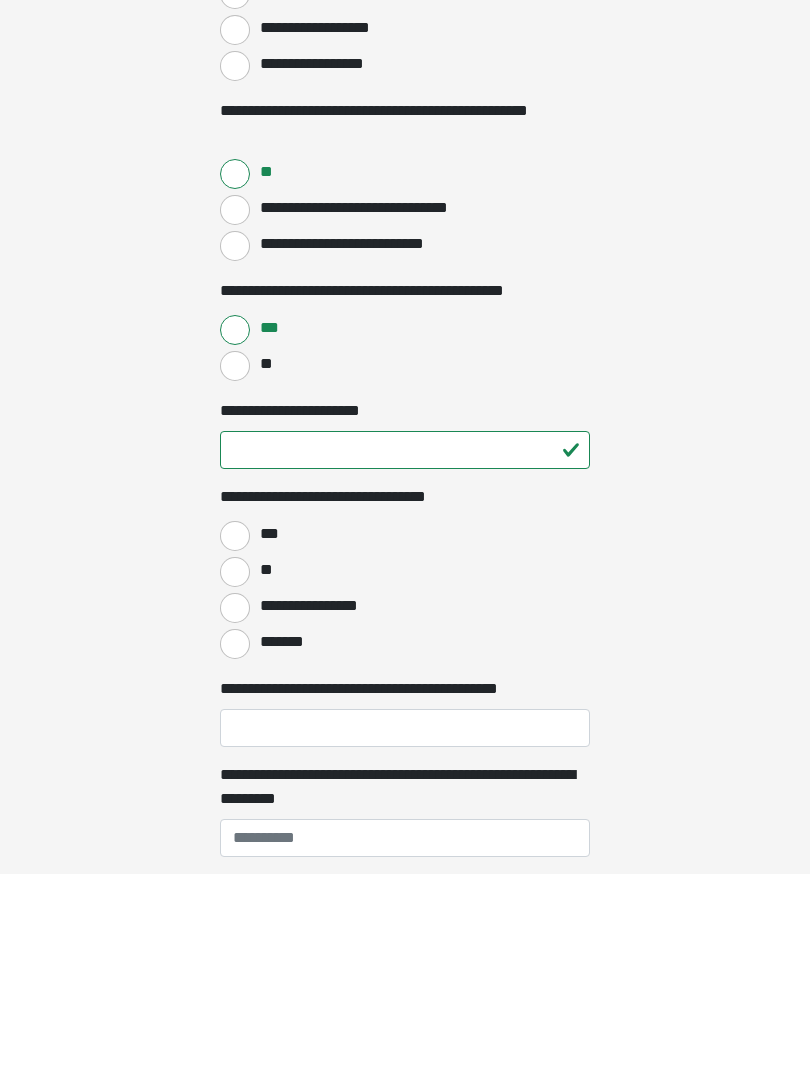 click on "*******" at bounding box center [235, 851] 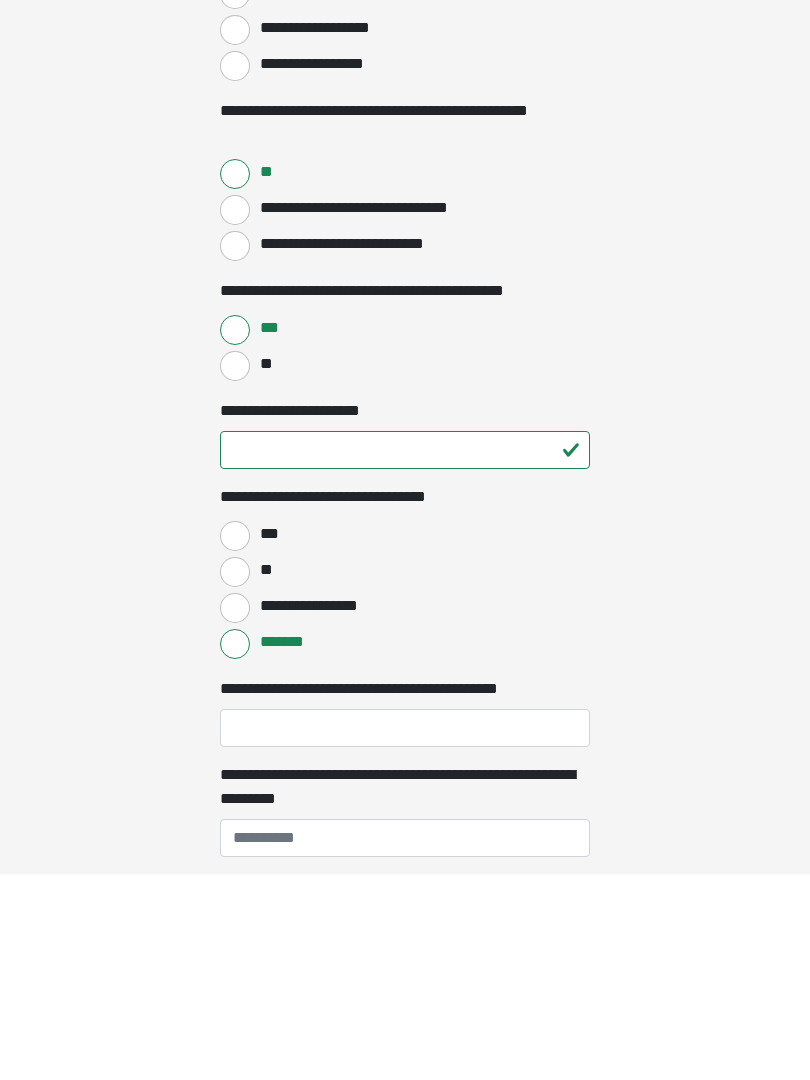 scroll, scrollTop: 999, scrollLeft: 0, axis: vertical 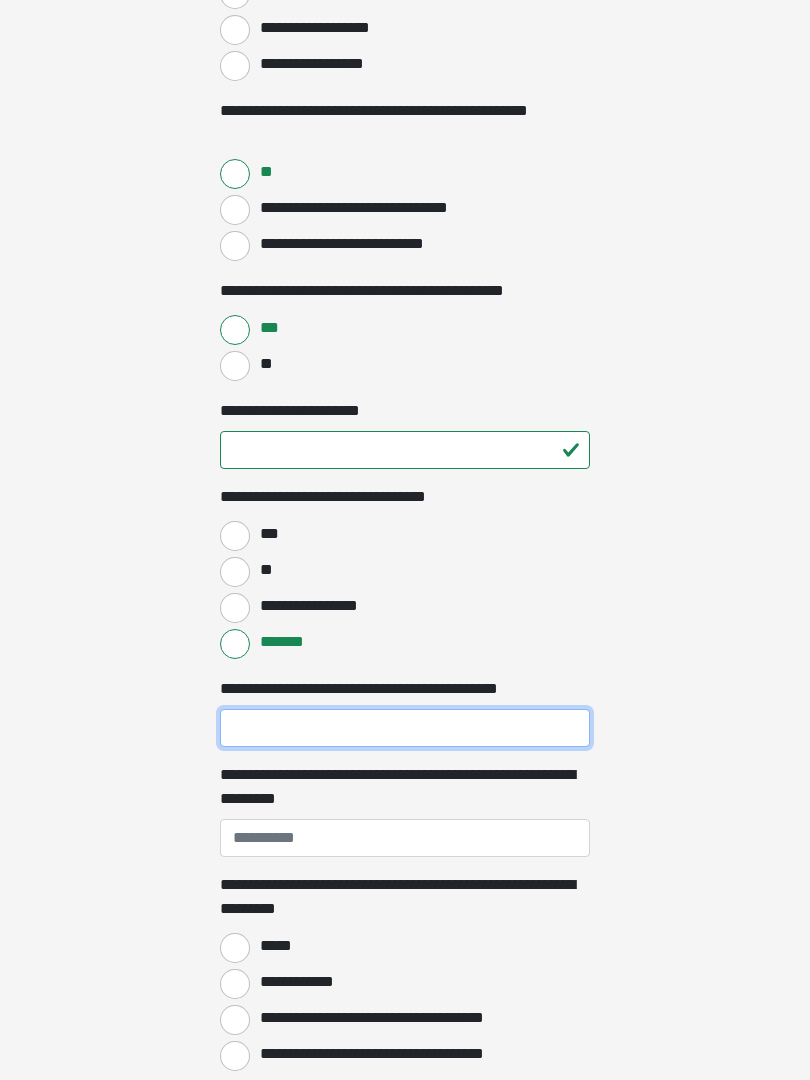 click on "**********" at bounding box center (405, 728) 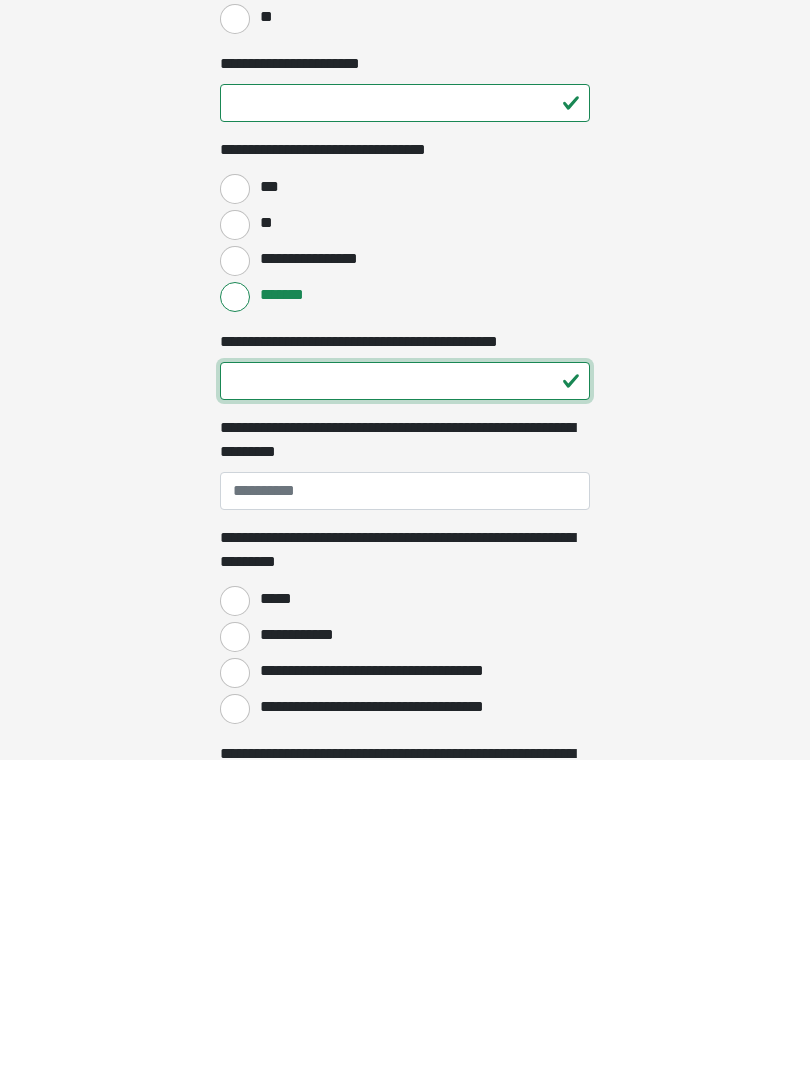 type on "**" 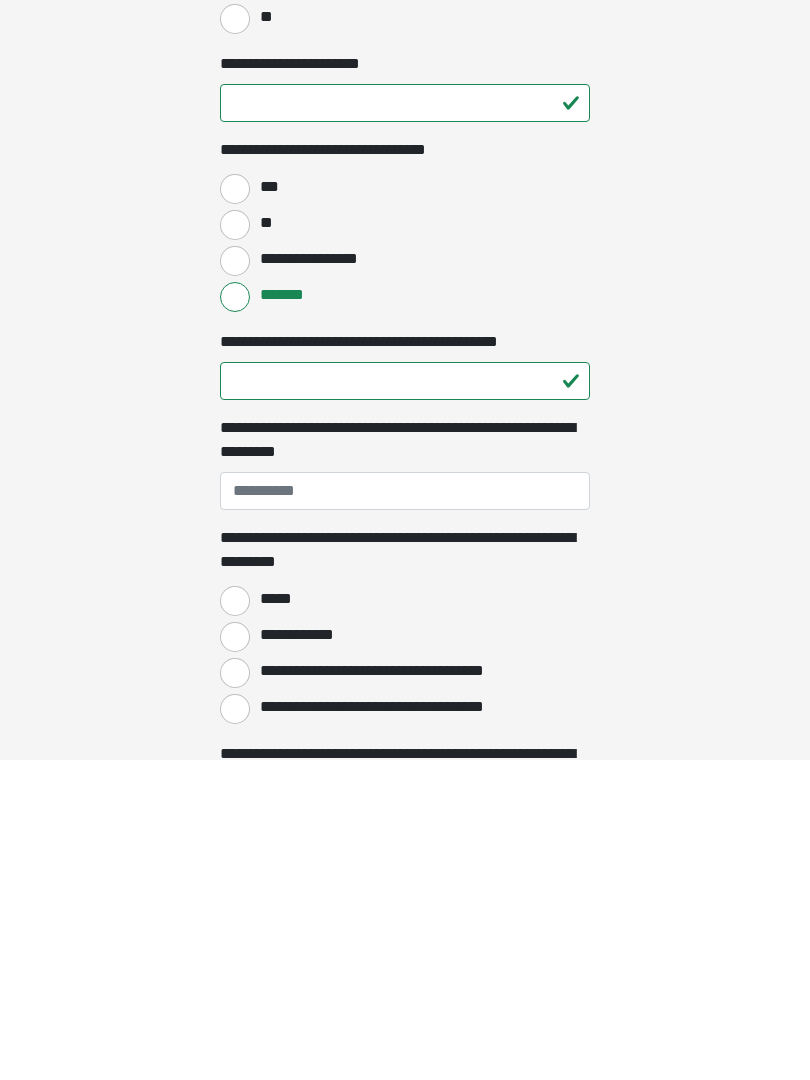 click on "*****" at bounding box center (235, 921) 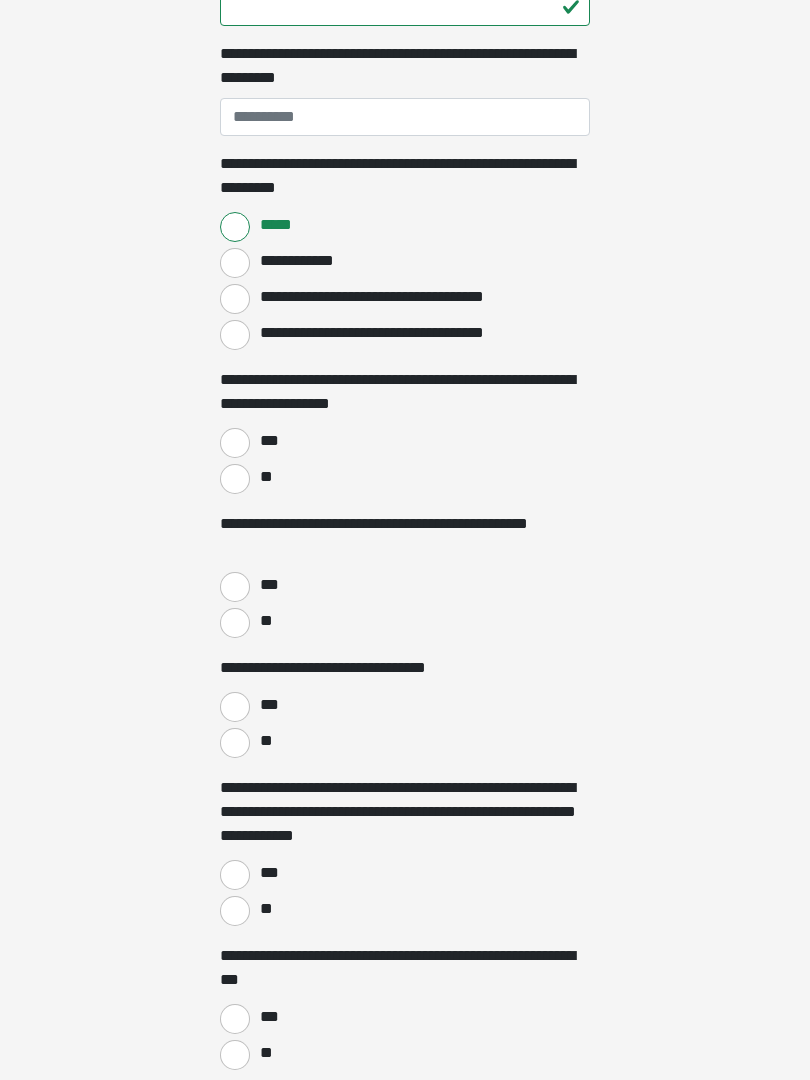 scroll, scrollTop: 1720, scrollLeft: 0, axis: vertical 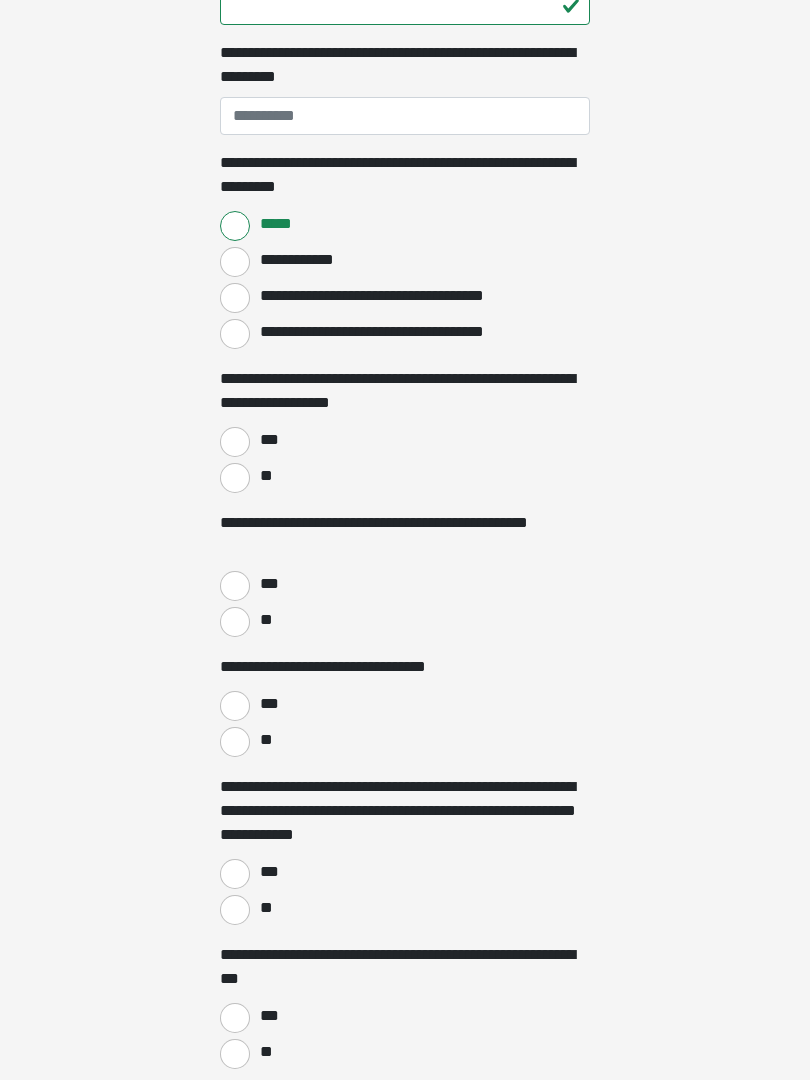 click on "**" at bounding box center [235, 479] 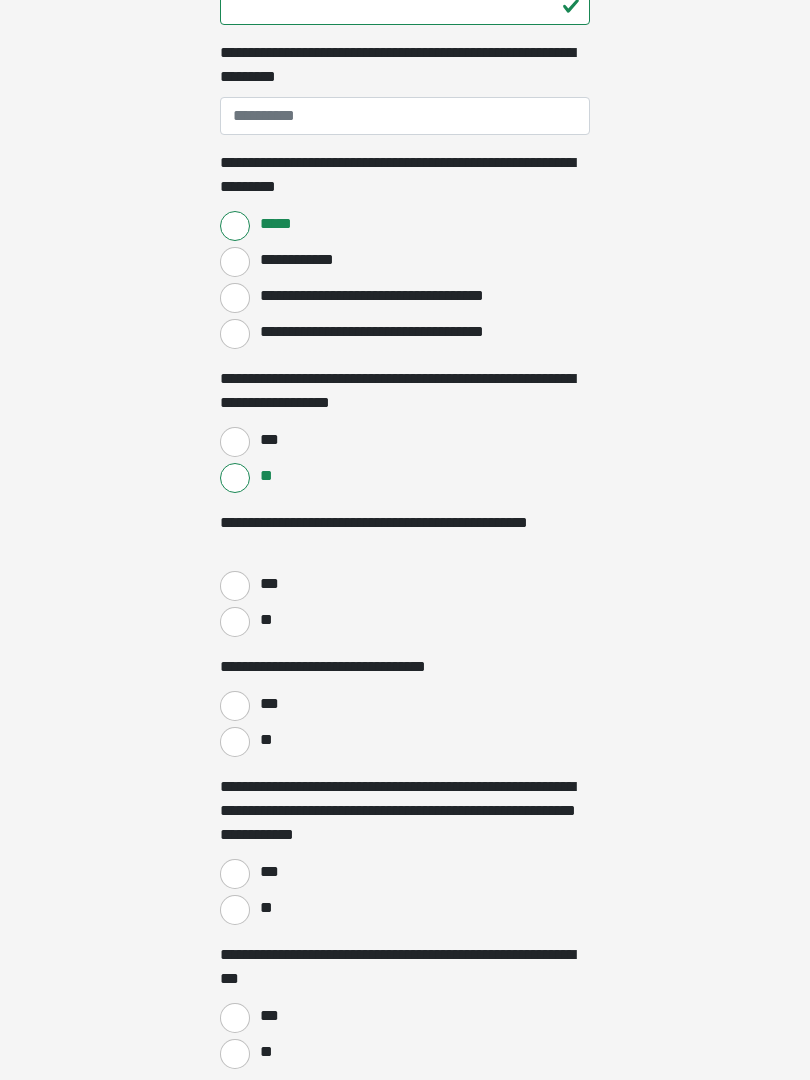 click on "**" at bounding box center (235, 622) 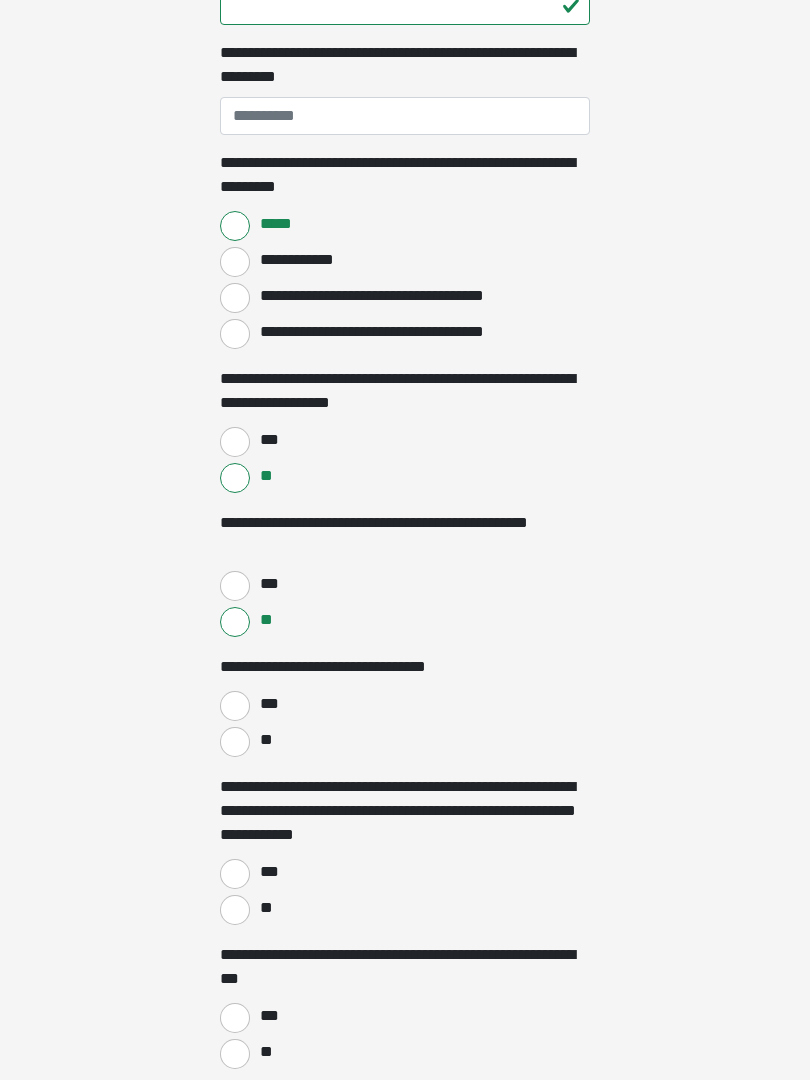 click on "**" at bounding box center [235, 742] 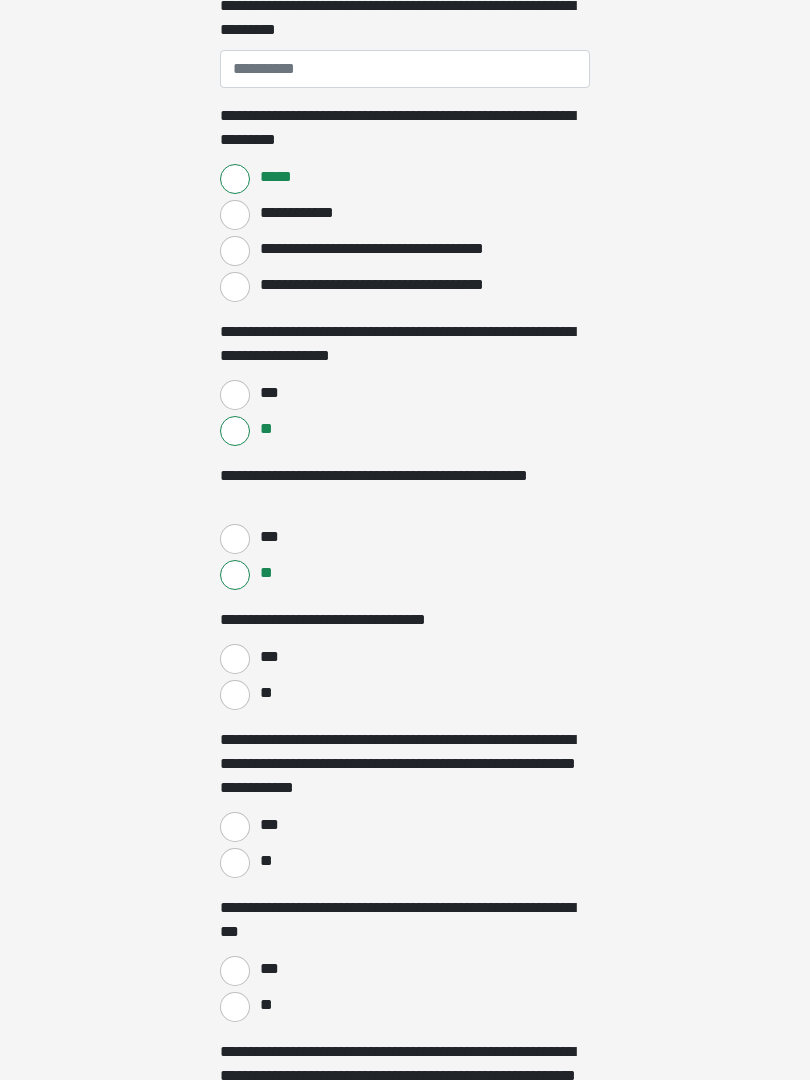 scroll, scrollTop: 1775, scrollLeft: 0, axis: vertical 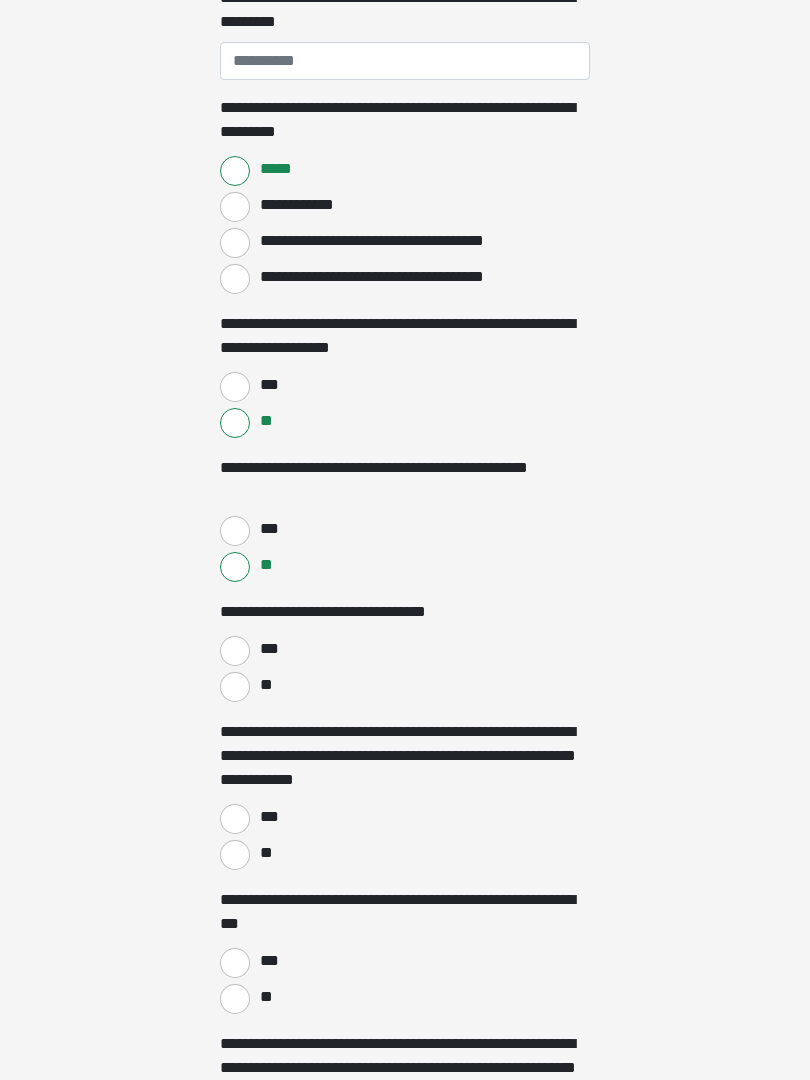 click on "**" at bounding box center (235, 855) 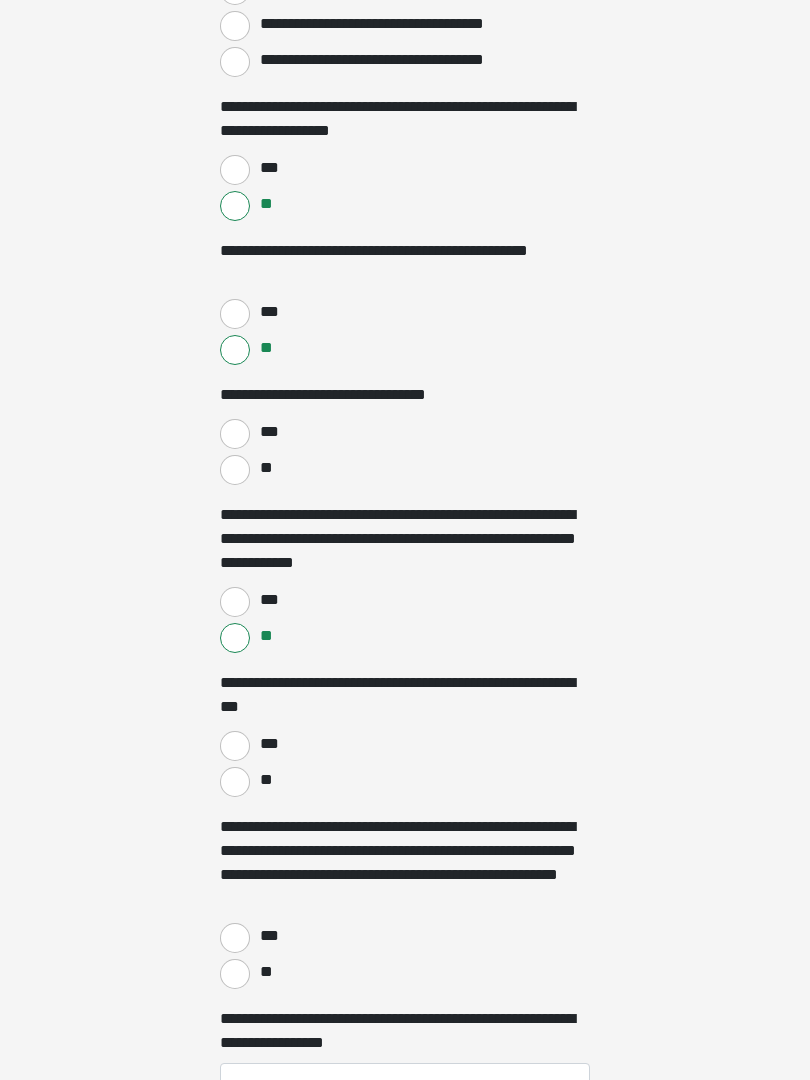 scroll, scrollTop: 1994, scrollLeft: 0, axis: vertical 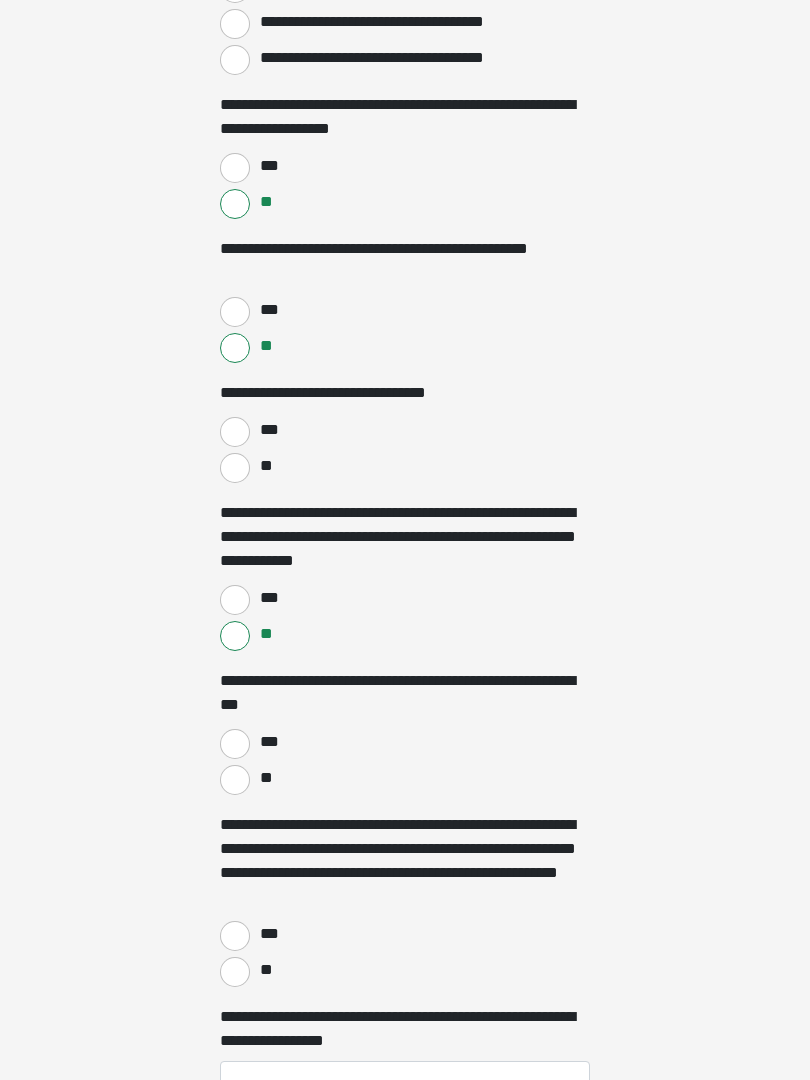 click on "**" at bounding box center [235, 781] 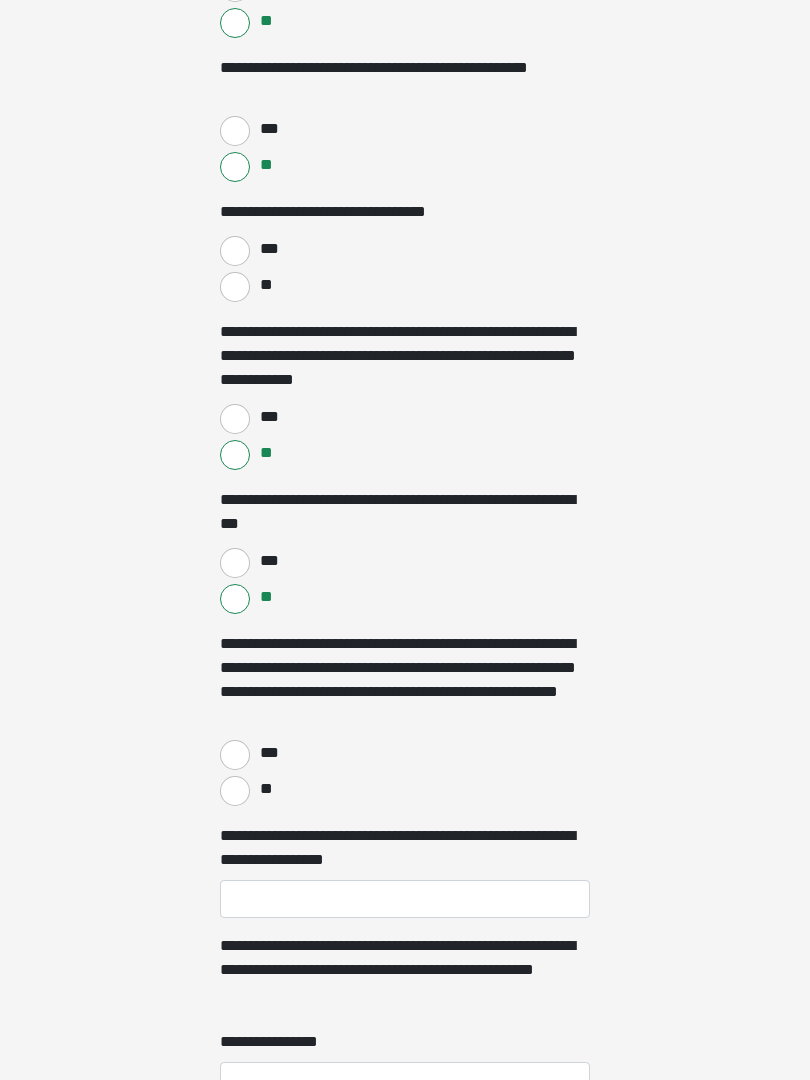 click on "**" at bounding box center (235, 792) 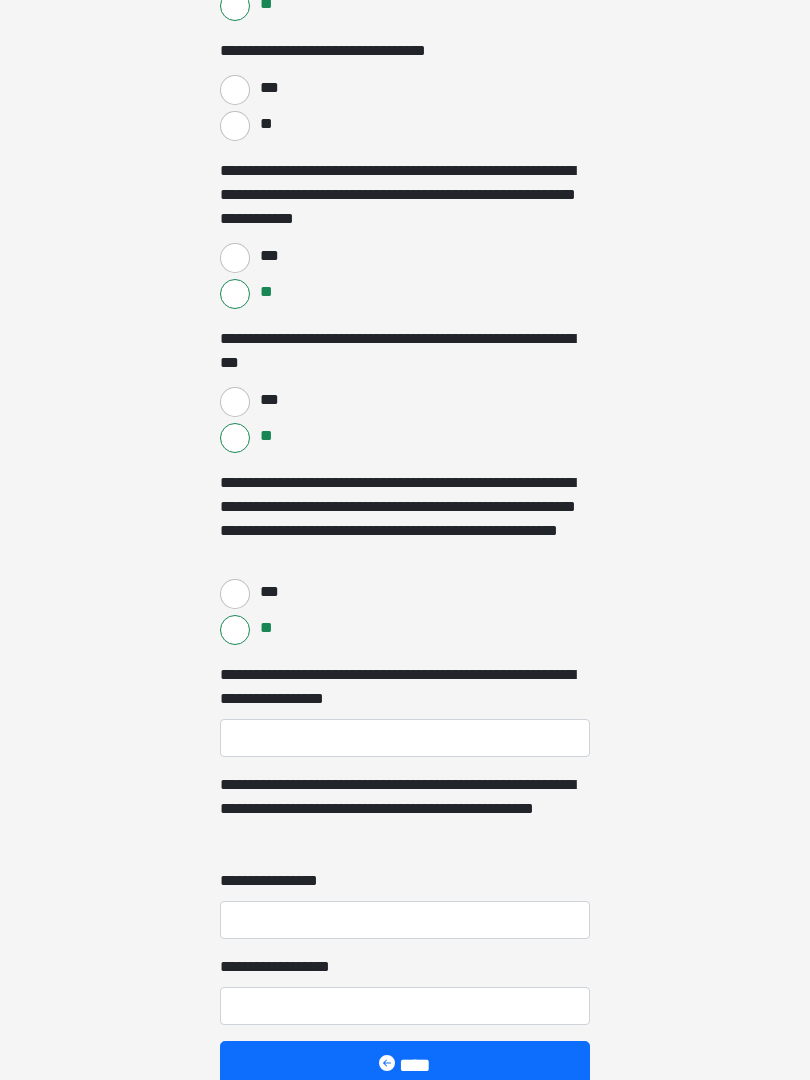 scroll, scrollTop: 2353, scrollLeft: 0, axis: vertical 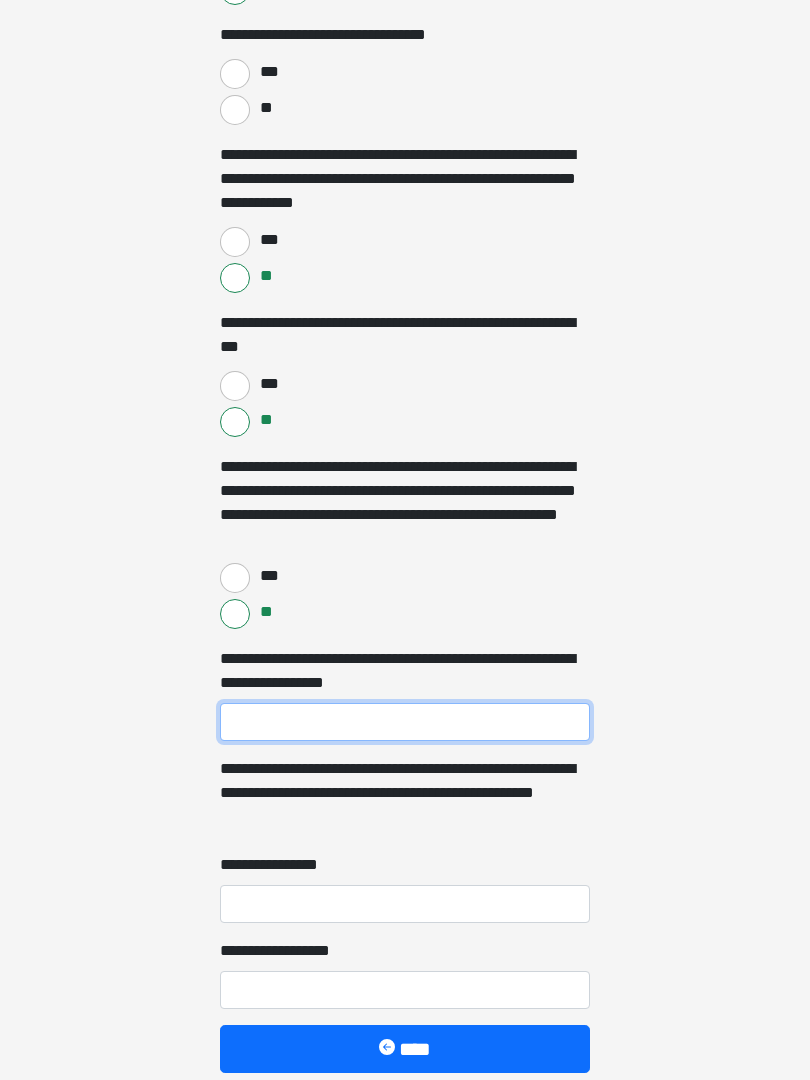 click on "**********" at bounding box center [405, 722] 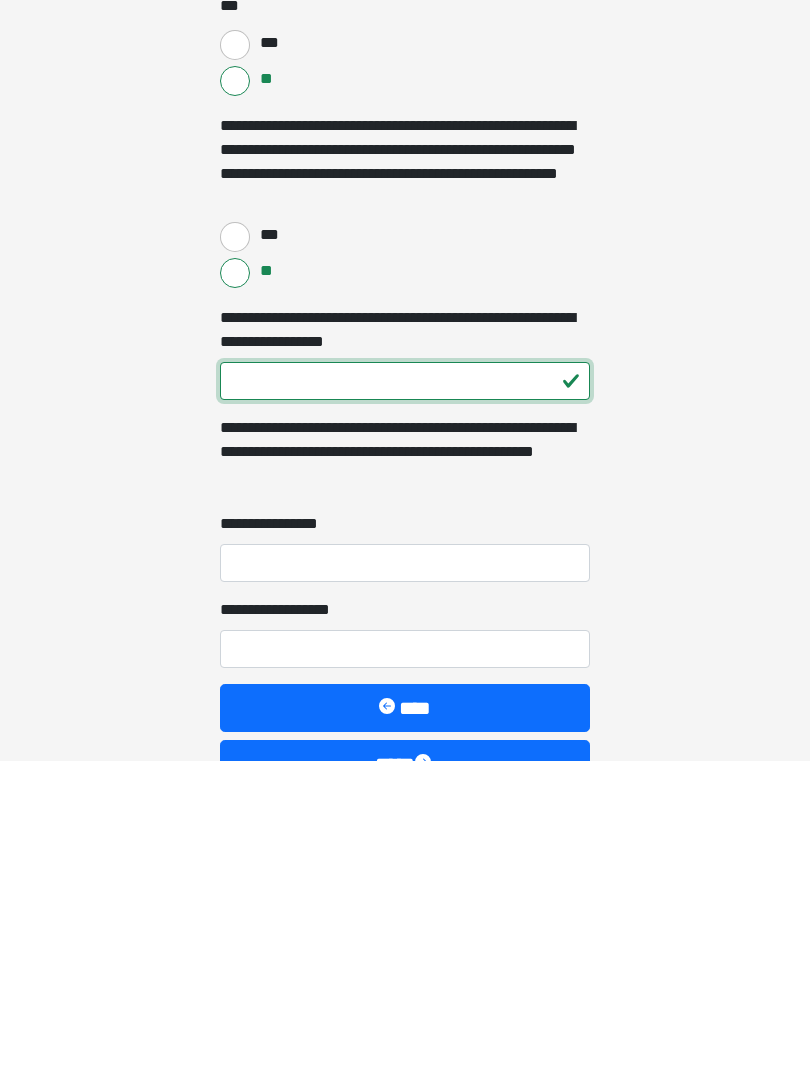 type on "***" 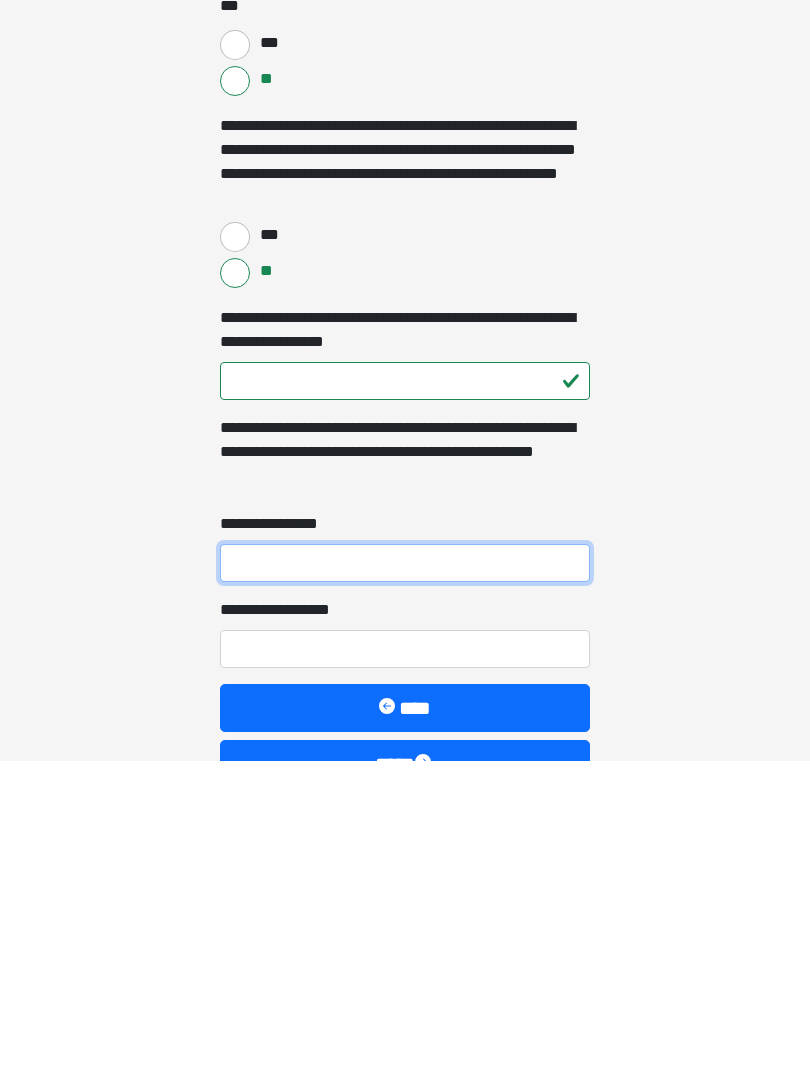 click on "**********" at bounding box center (405, 883) 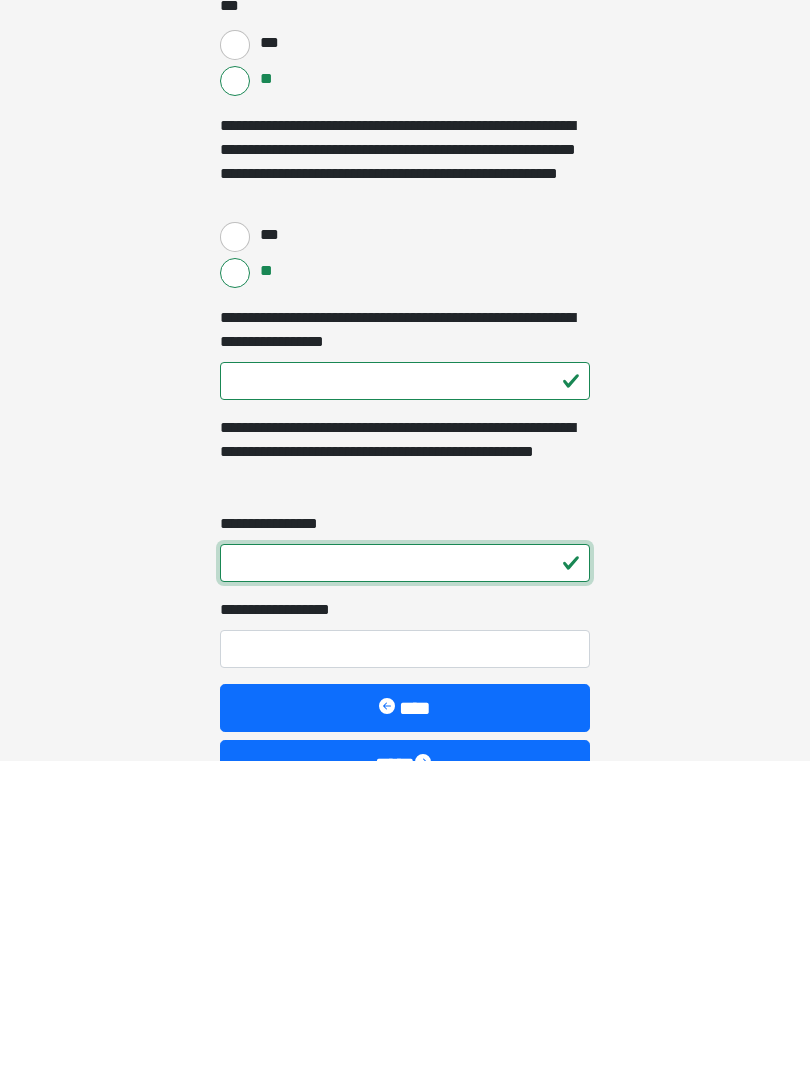 type on "*" 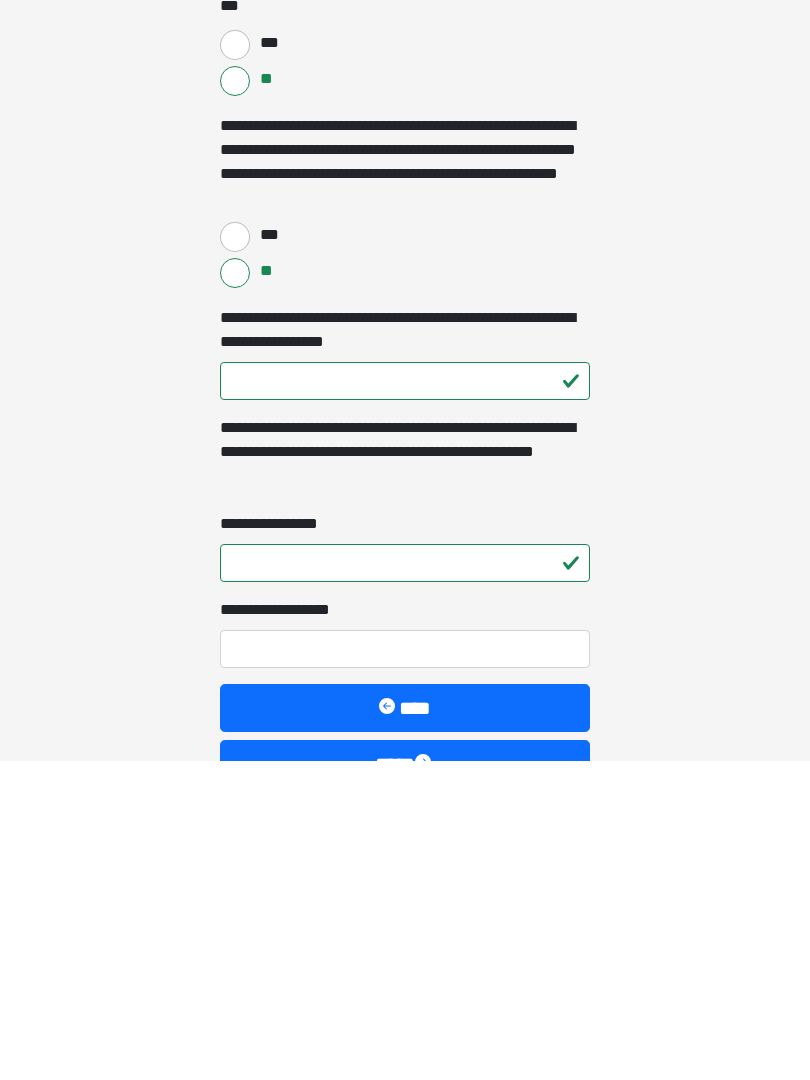 click on "**********" at bounding box center [405, 969] 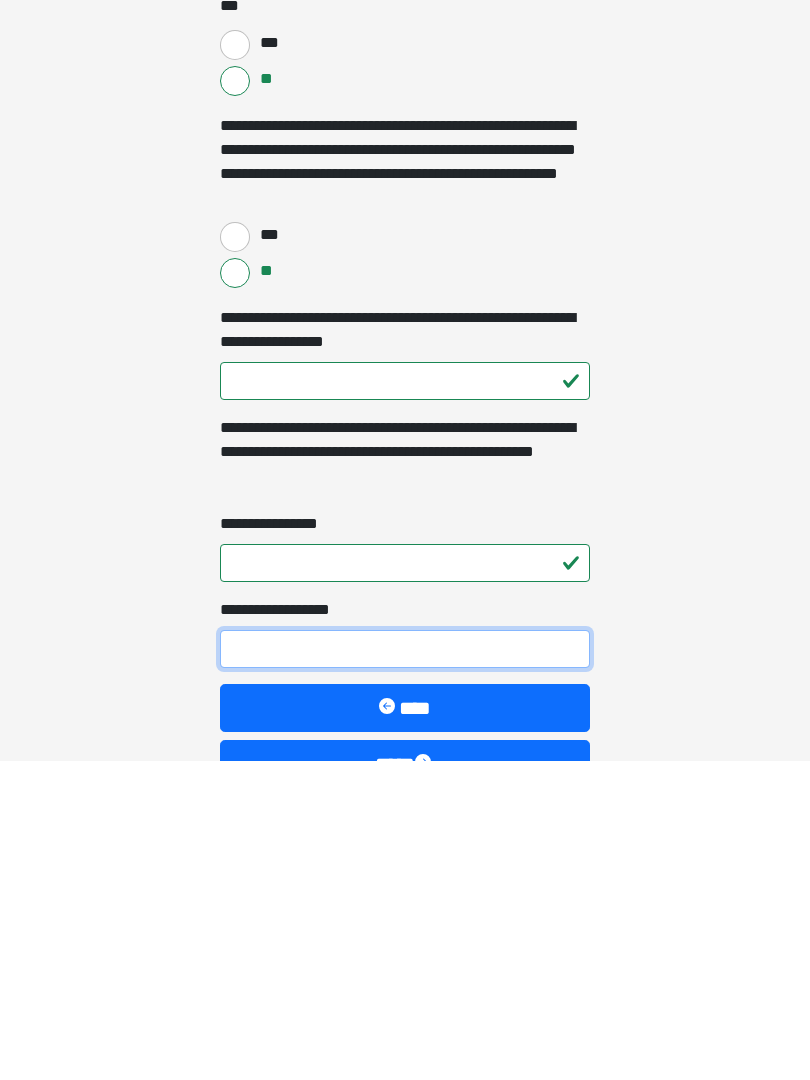 type on "*" 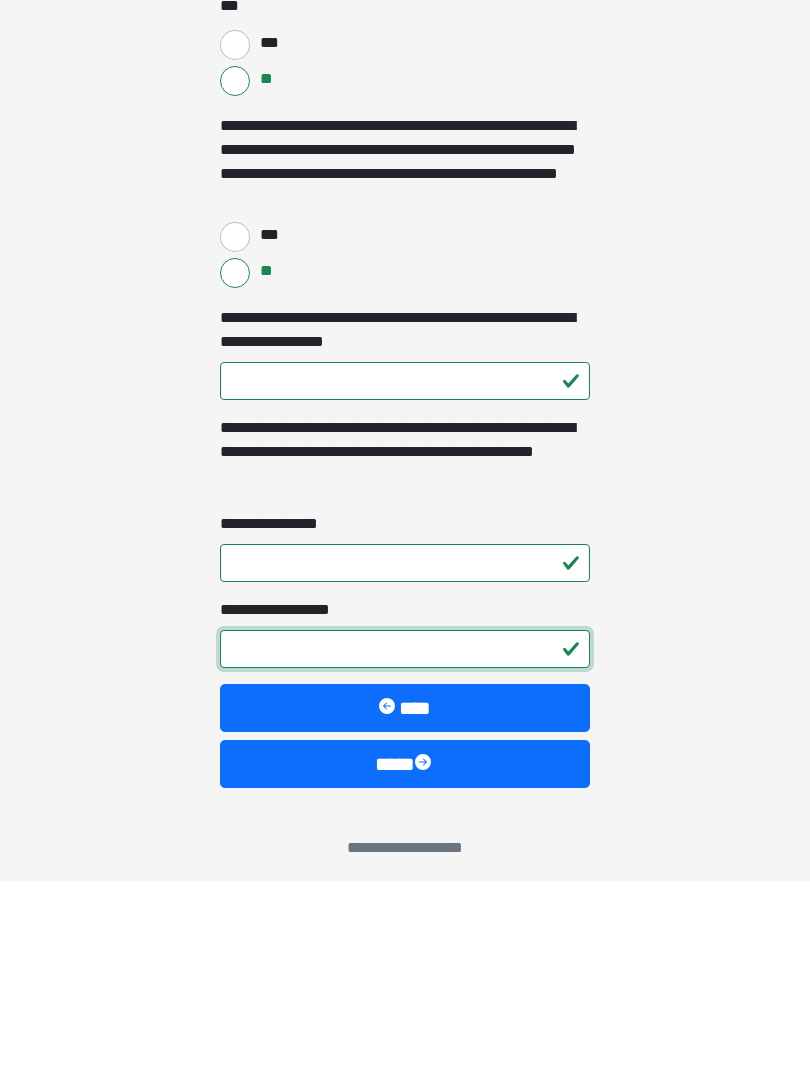 scroll, scrollTop: 2505, scrollLeft: 0, axis: vertical 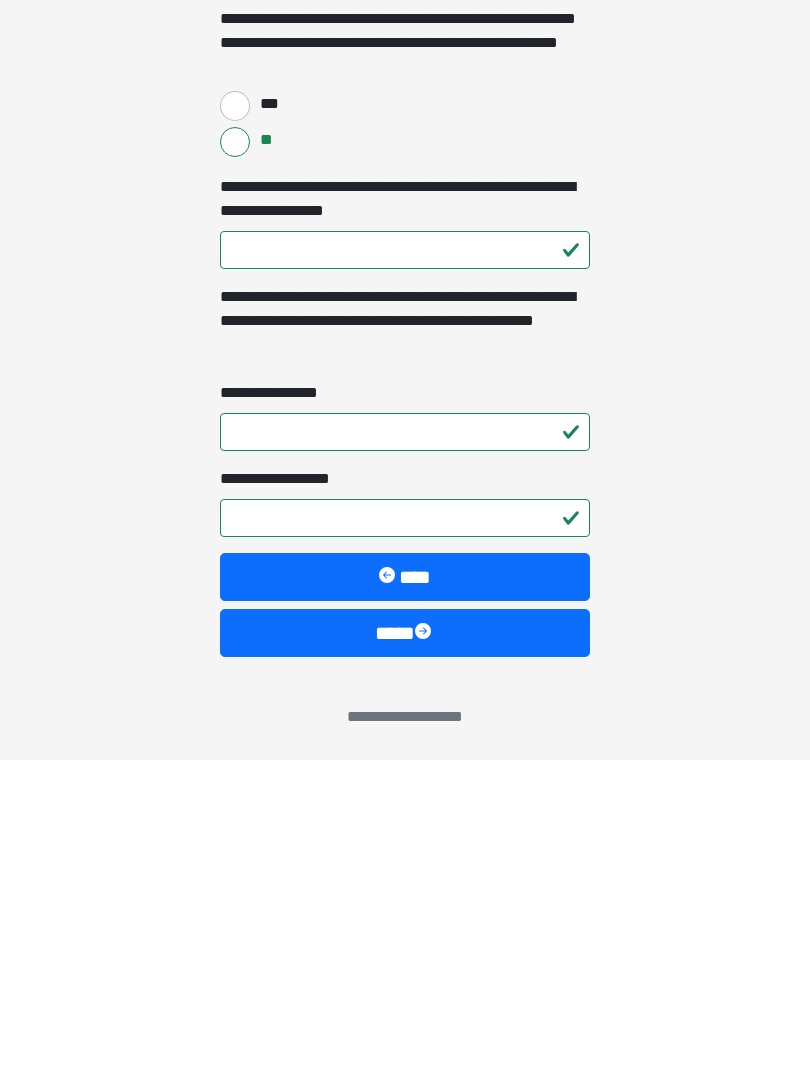 click on "****" at bounding box center (405, 953) 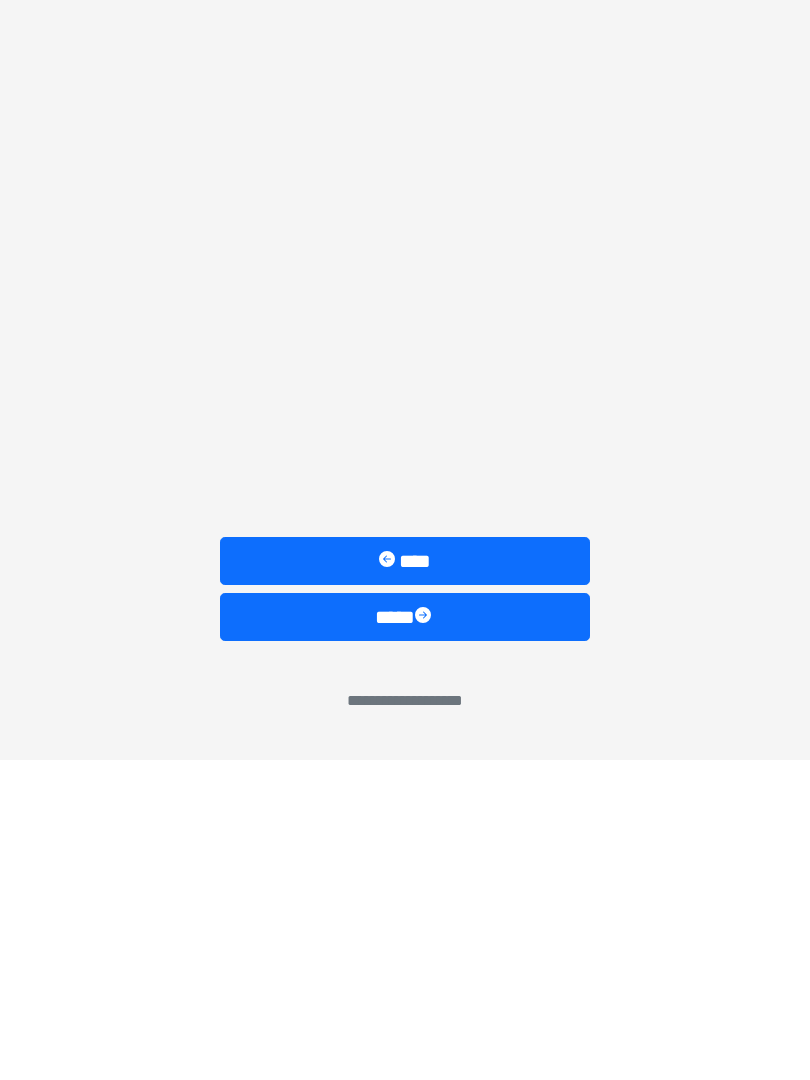 scroll, scrollTop: 0, scrollLeft: 0, axis: both 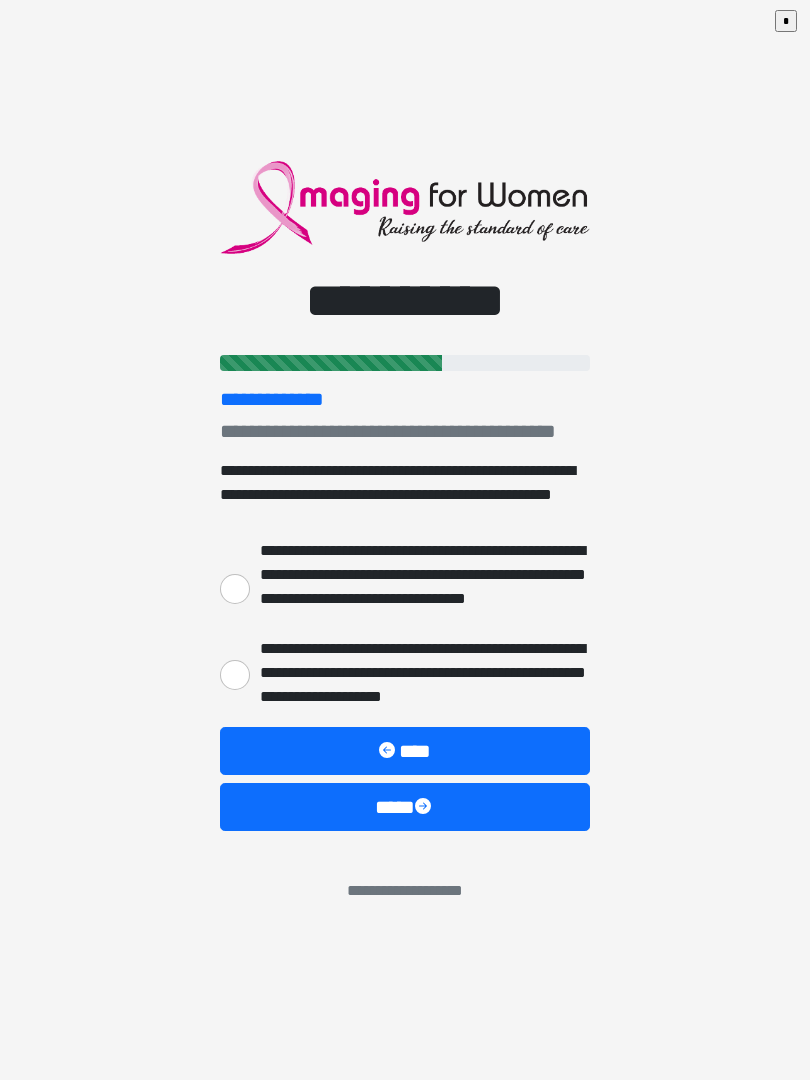 click on "**********" at bounding box center [235, 589] 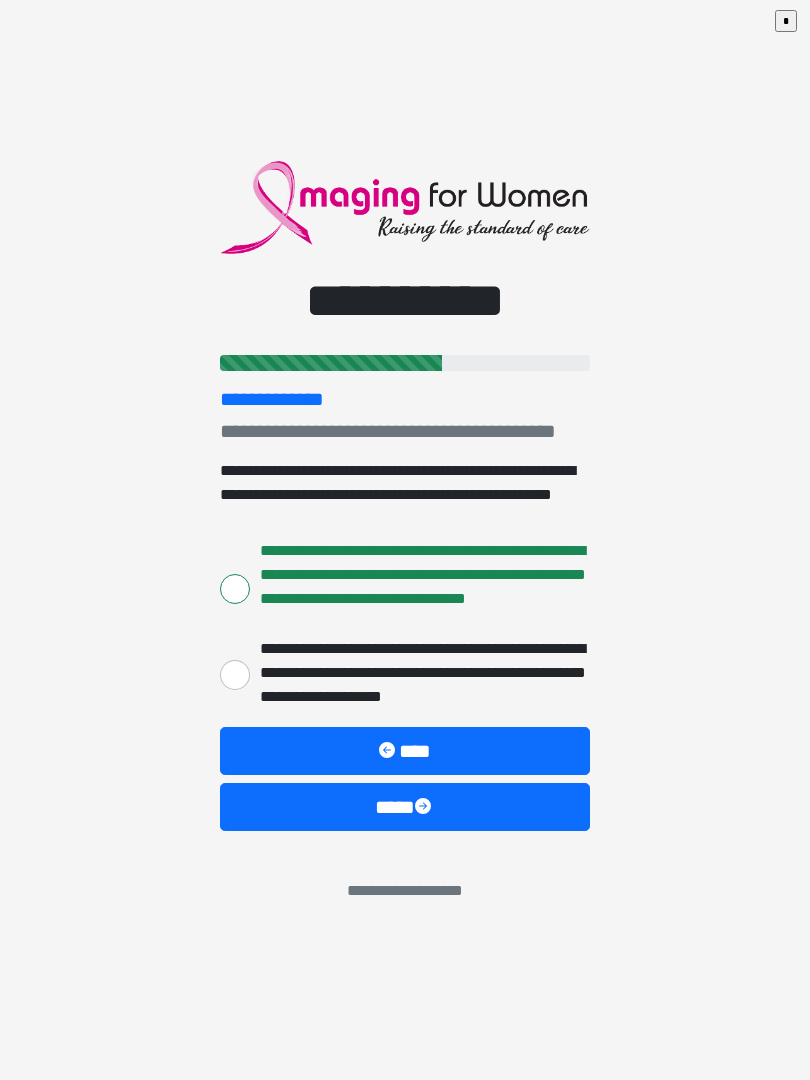 click on "****" at bounding box center [405, 807] 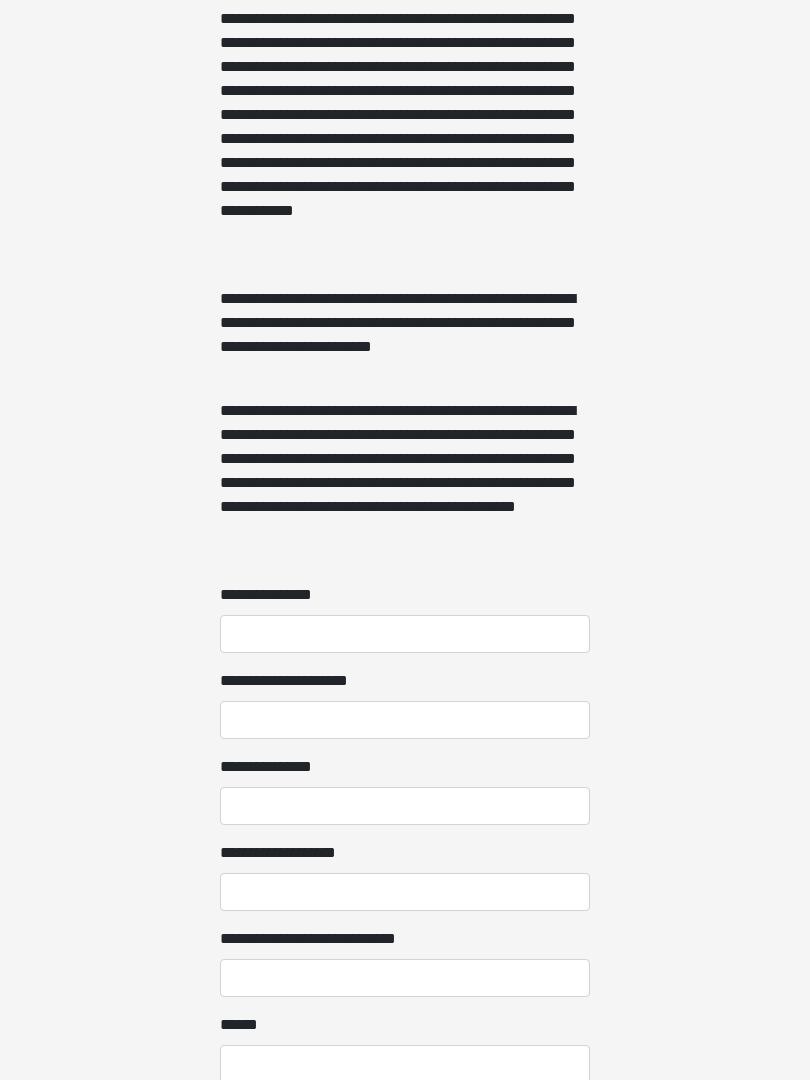 scroll, scrollTop: 1199, scrollLeft: 0, axis: vertical 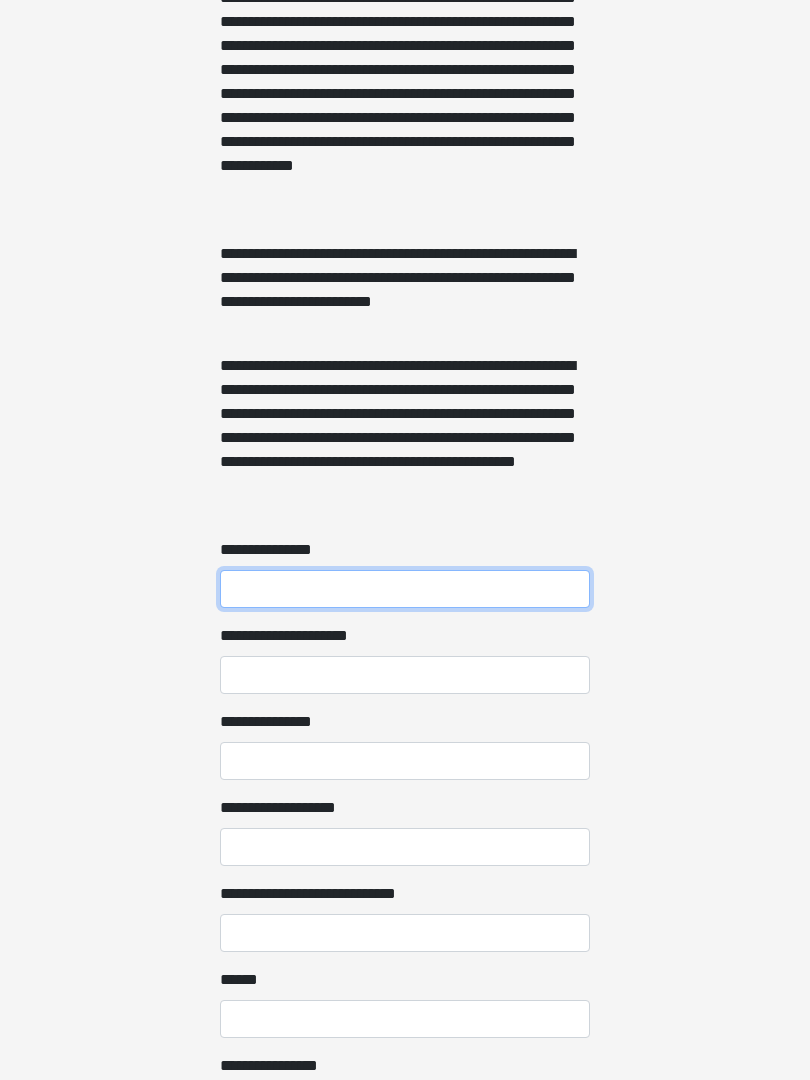 click on "**********" at bounding box center (405, 590) 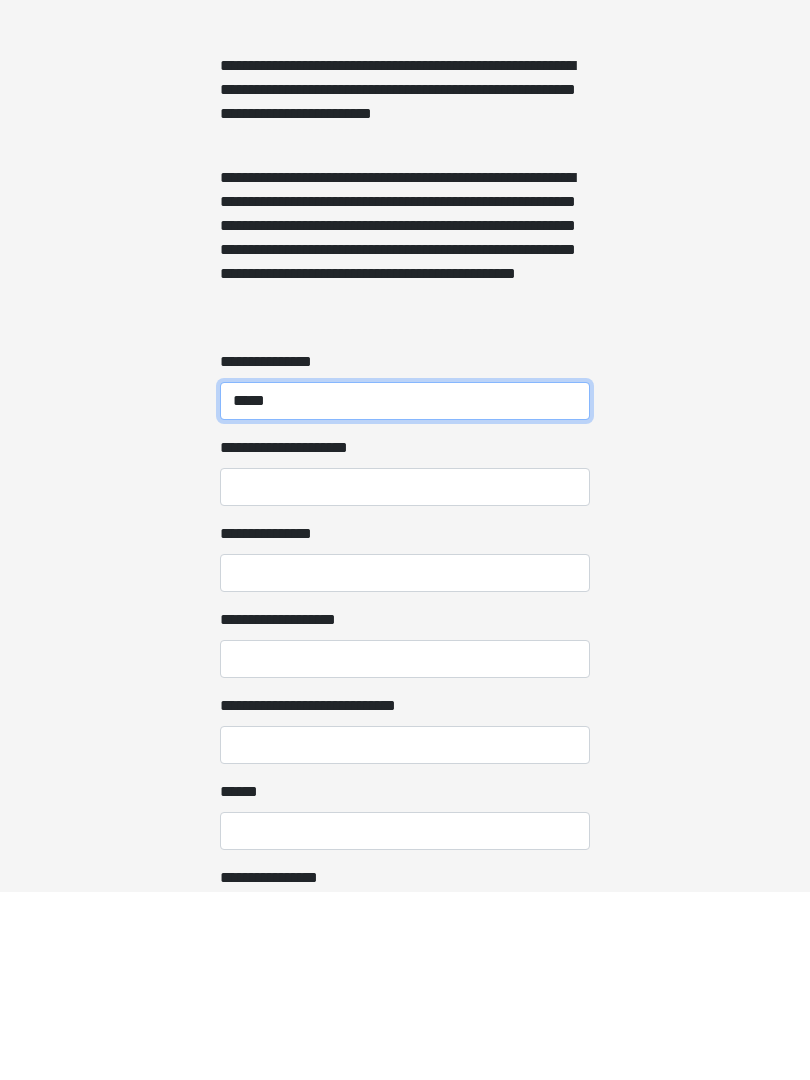 type on "*****" 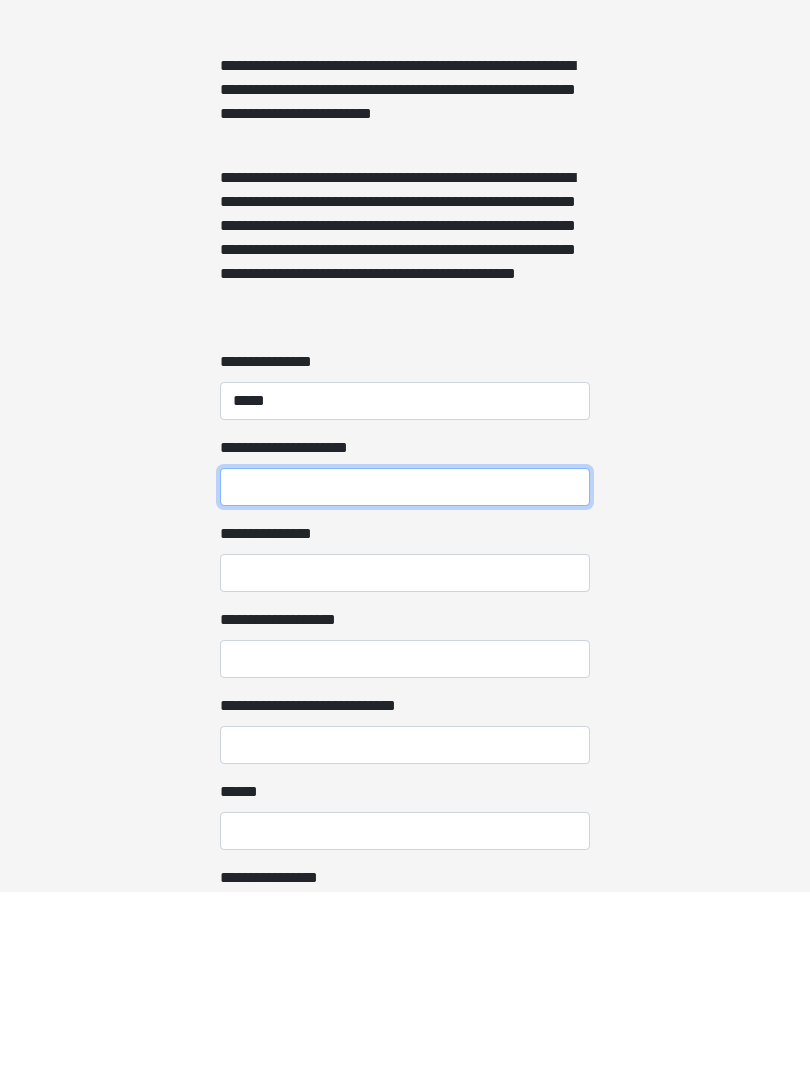 click on "**********" at bounding box center [405, 676] 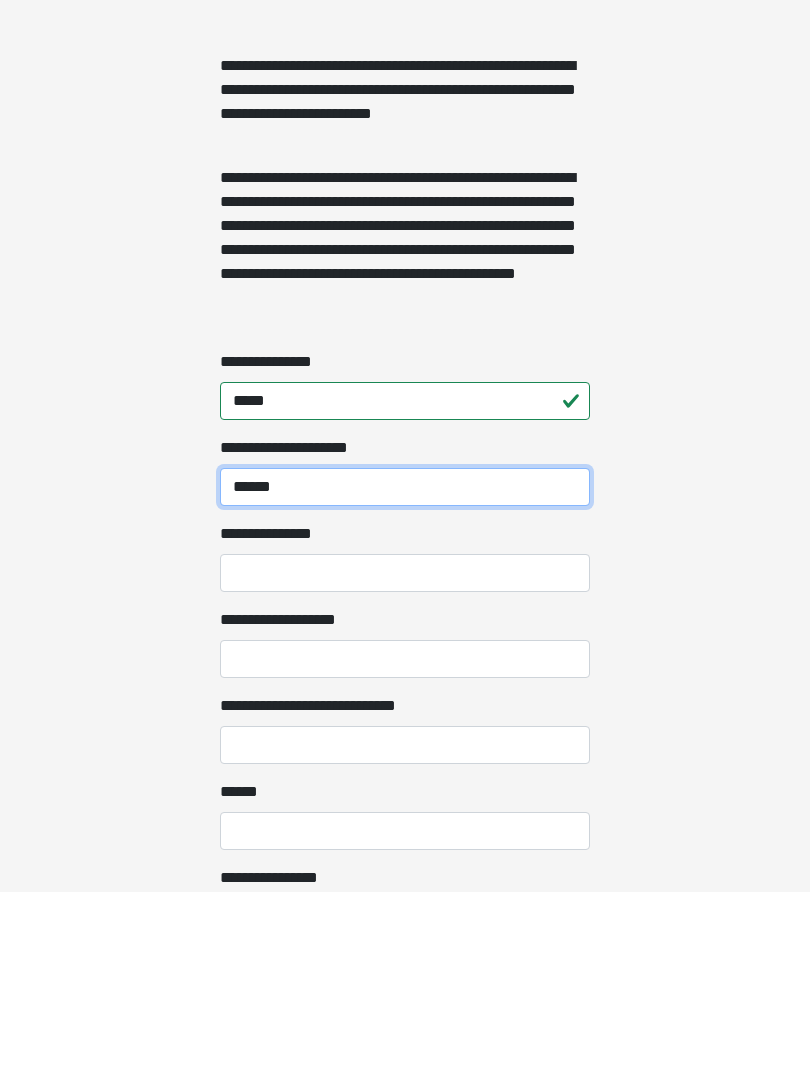 type on "******" 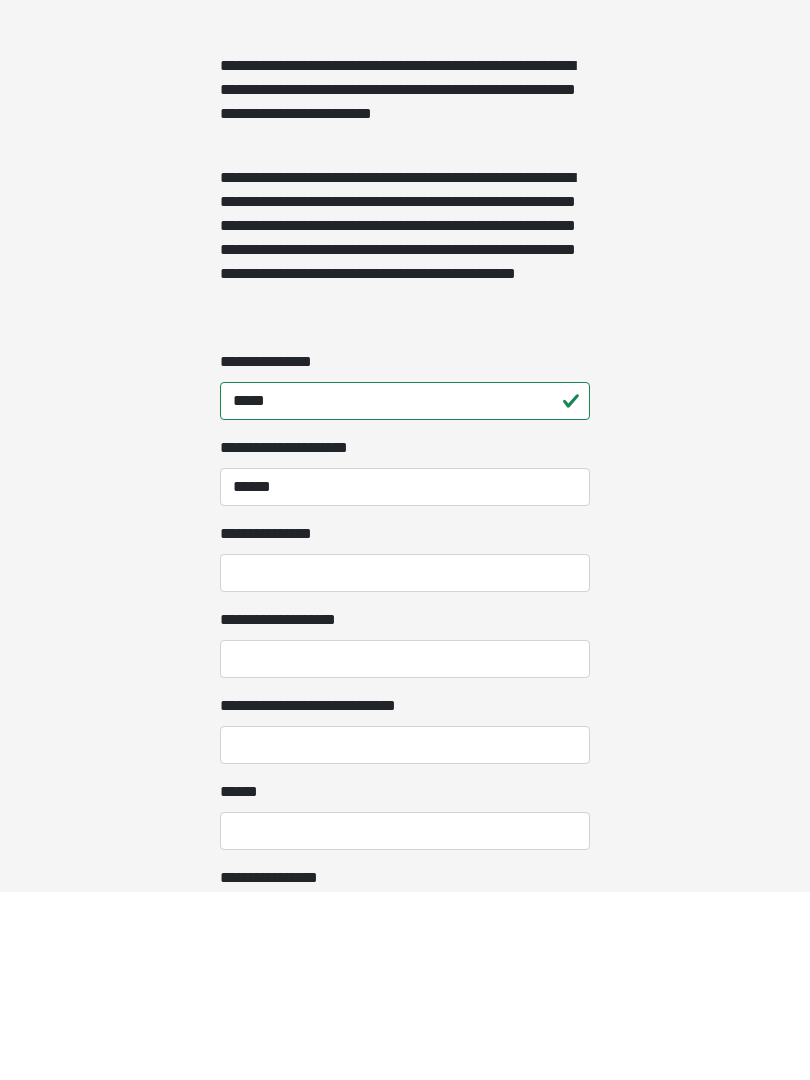 click on "**********" at bounding box center [405, 762] 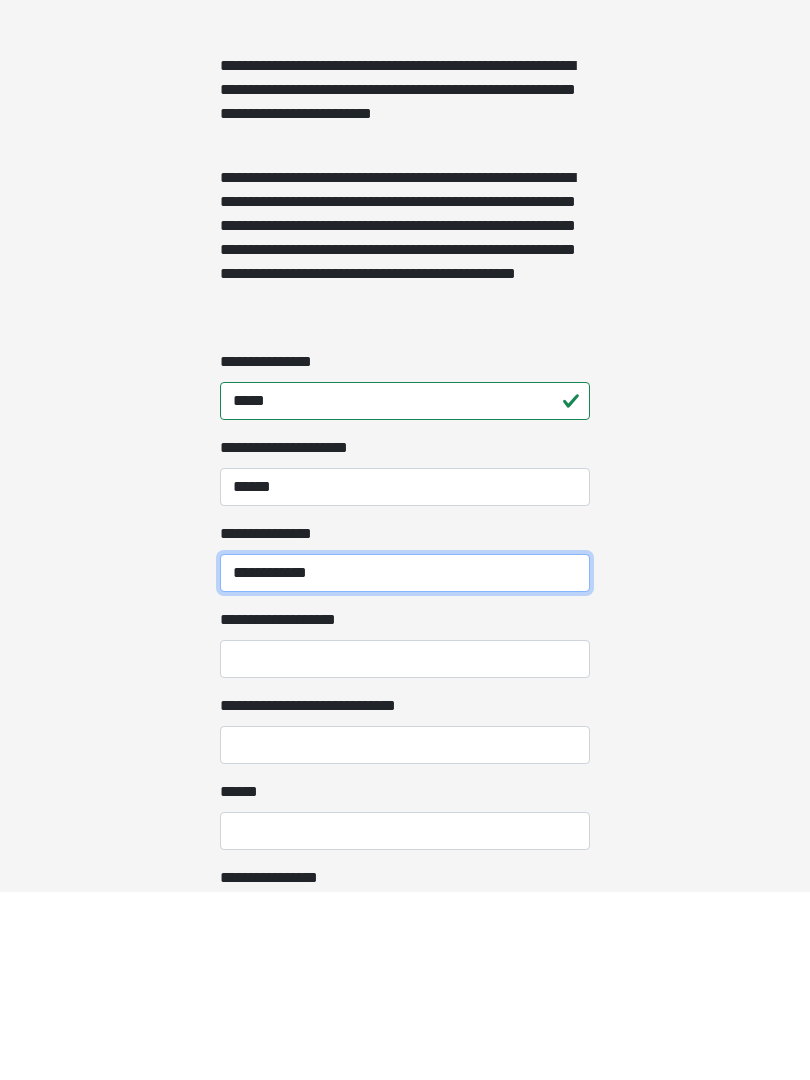 type on "**********" 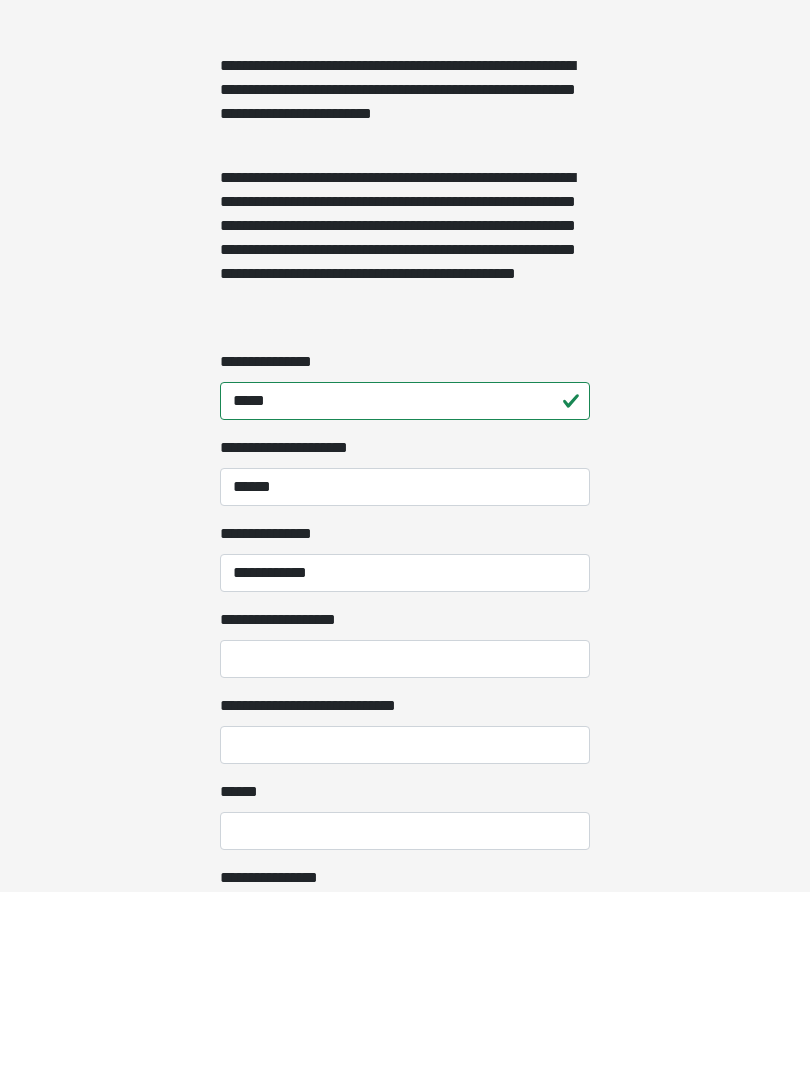 click on "**********" at bounding box center (405, 848) 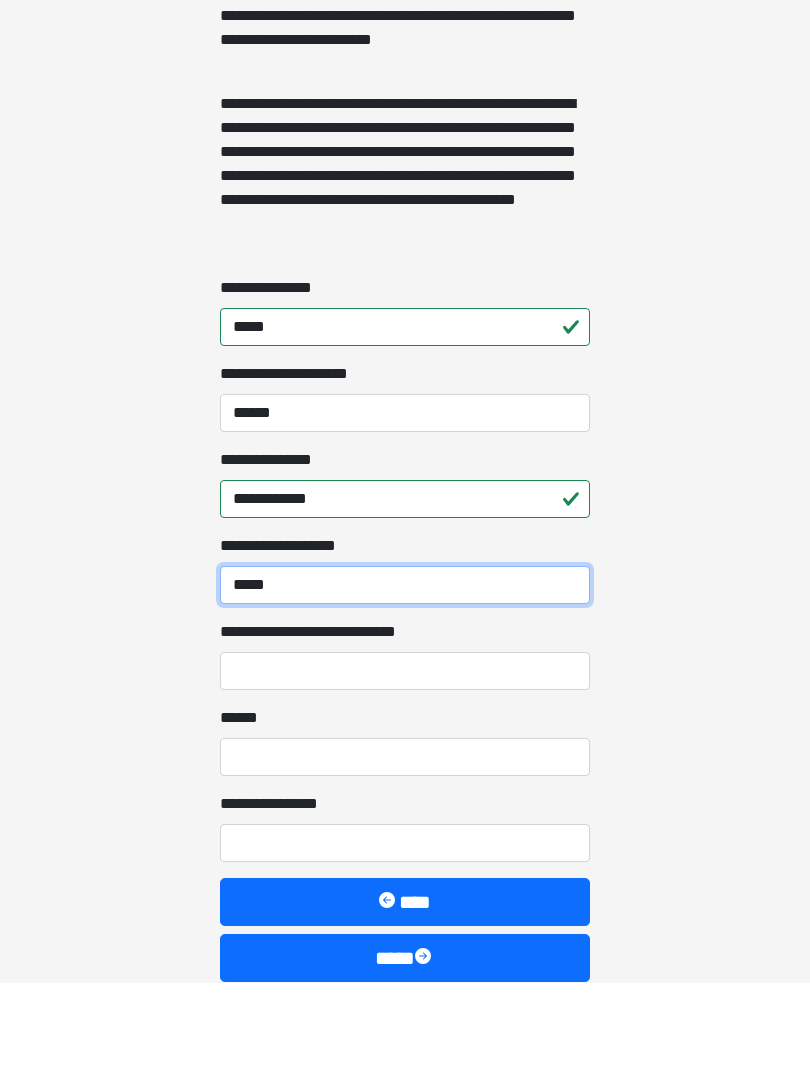 scroll, scrollTop: 1366, scrollLeft: 0, axis: vertical 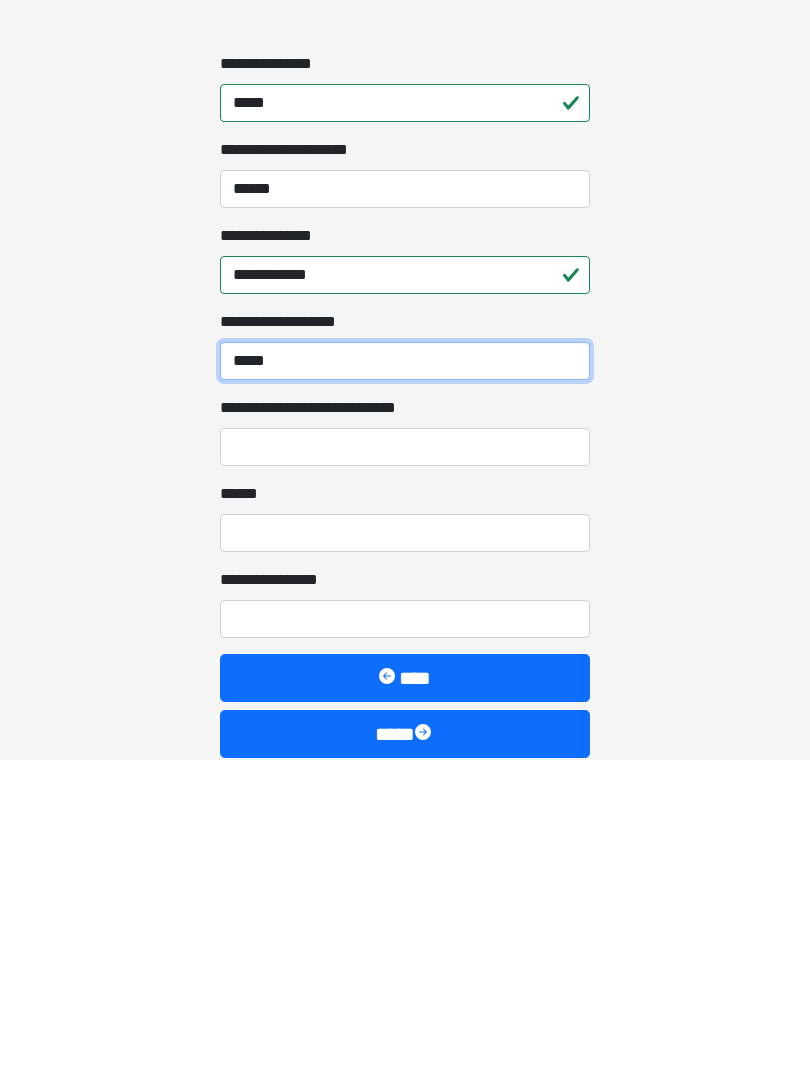 type on "*****" 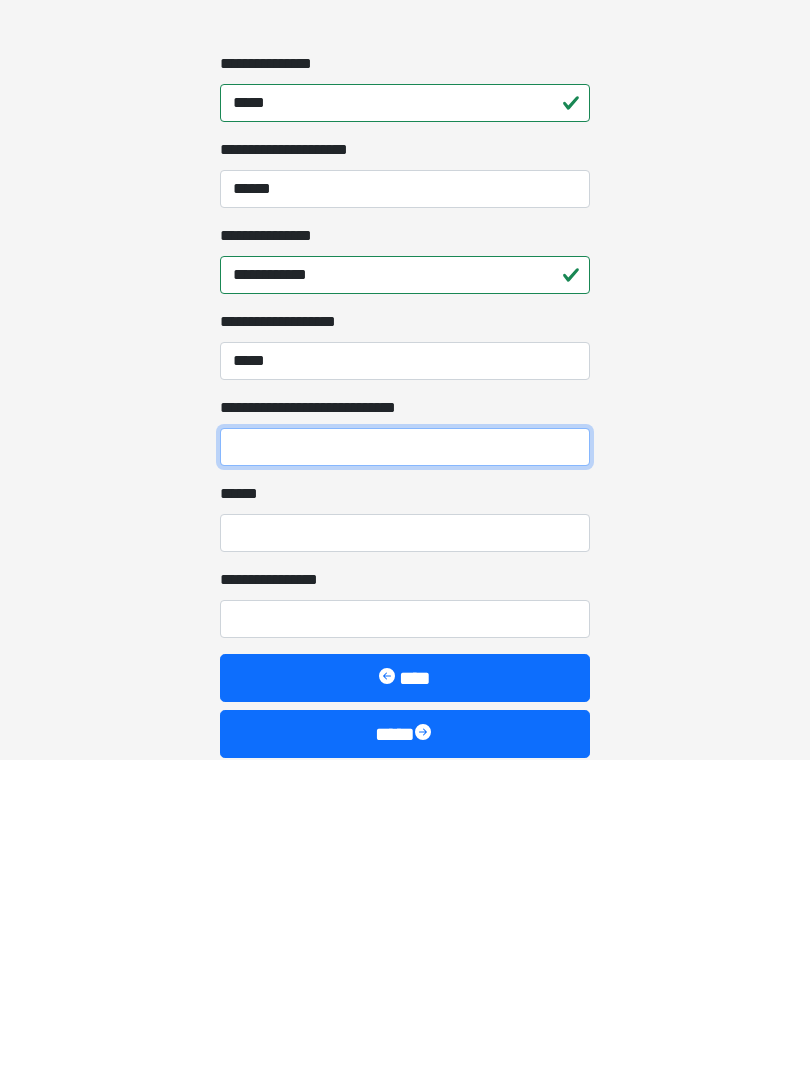 click on "**********" at bounding box center [405, 767] 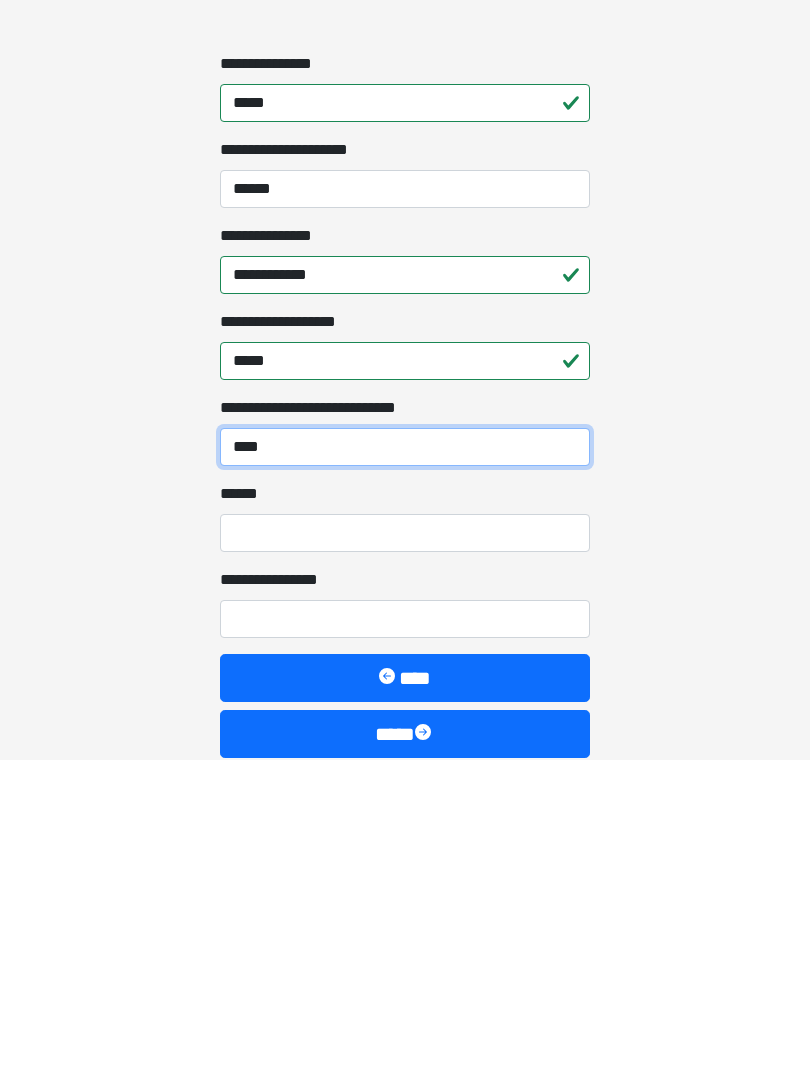 type on "****" 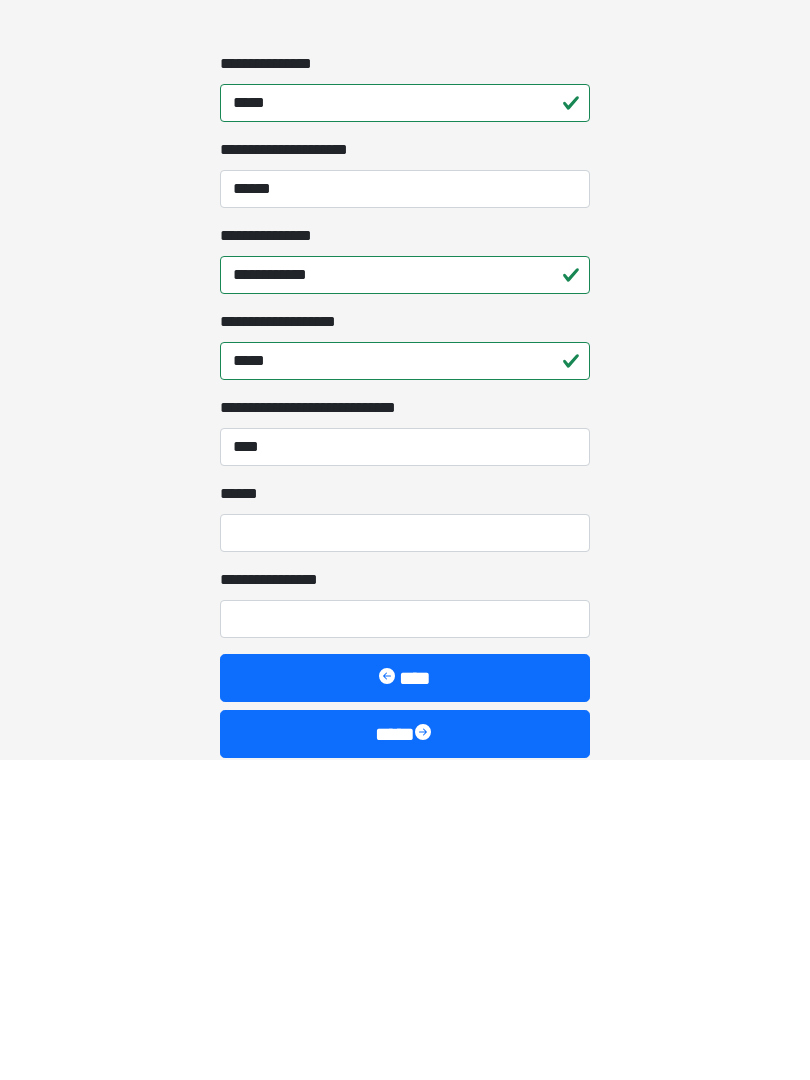 click on "**** *" at bounding box center (405, 853) 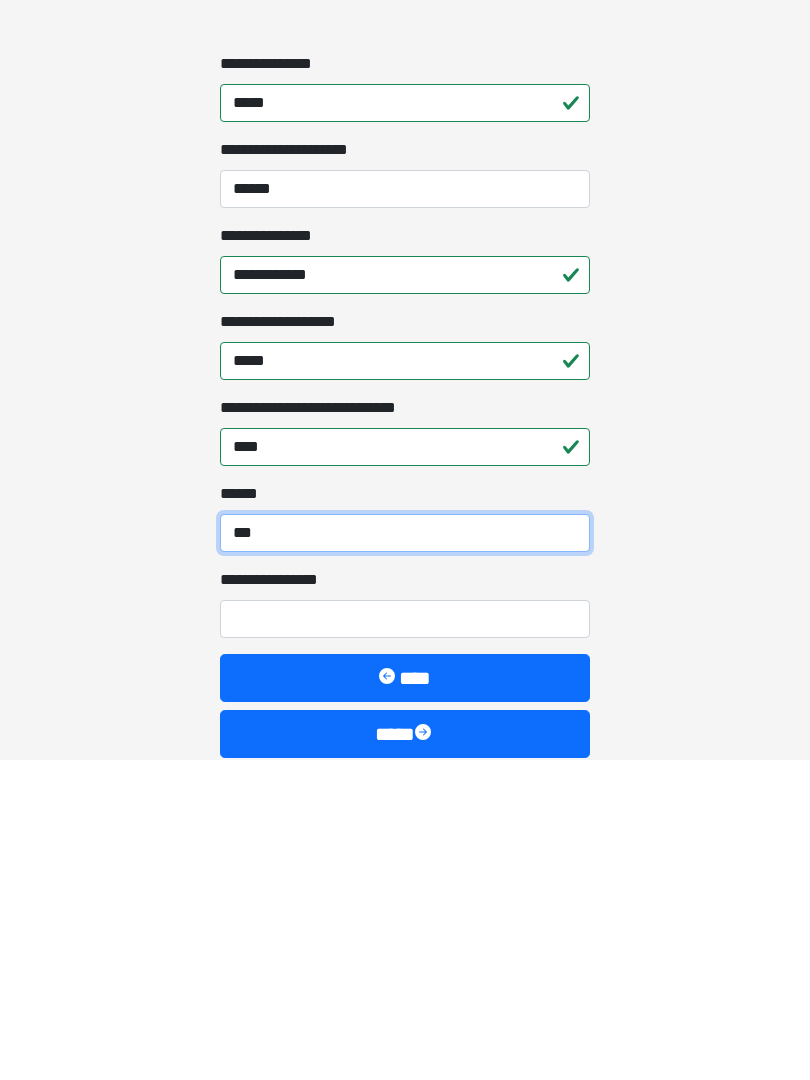 type on "***" 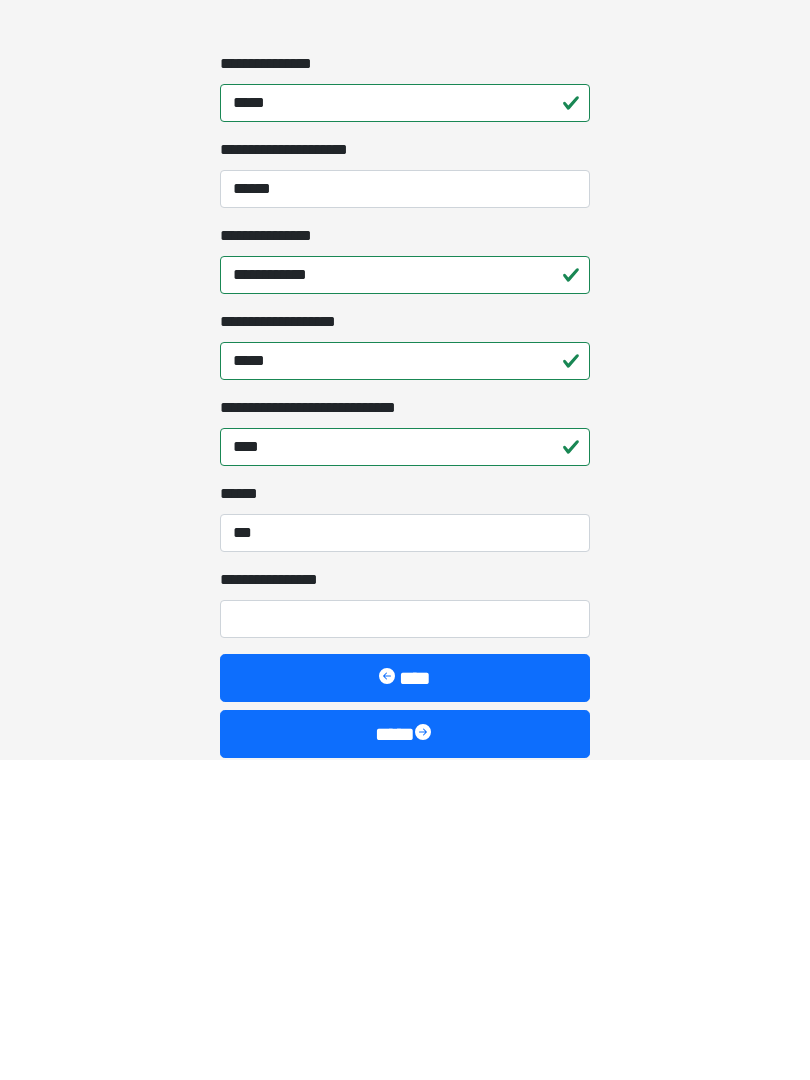 click on "**********" at bounding box center (405, 939) 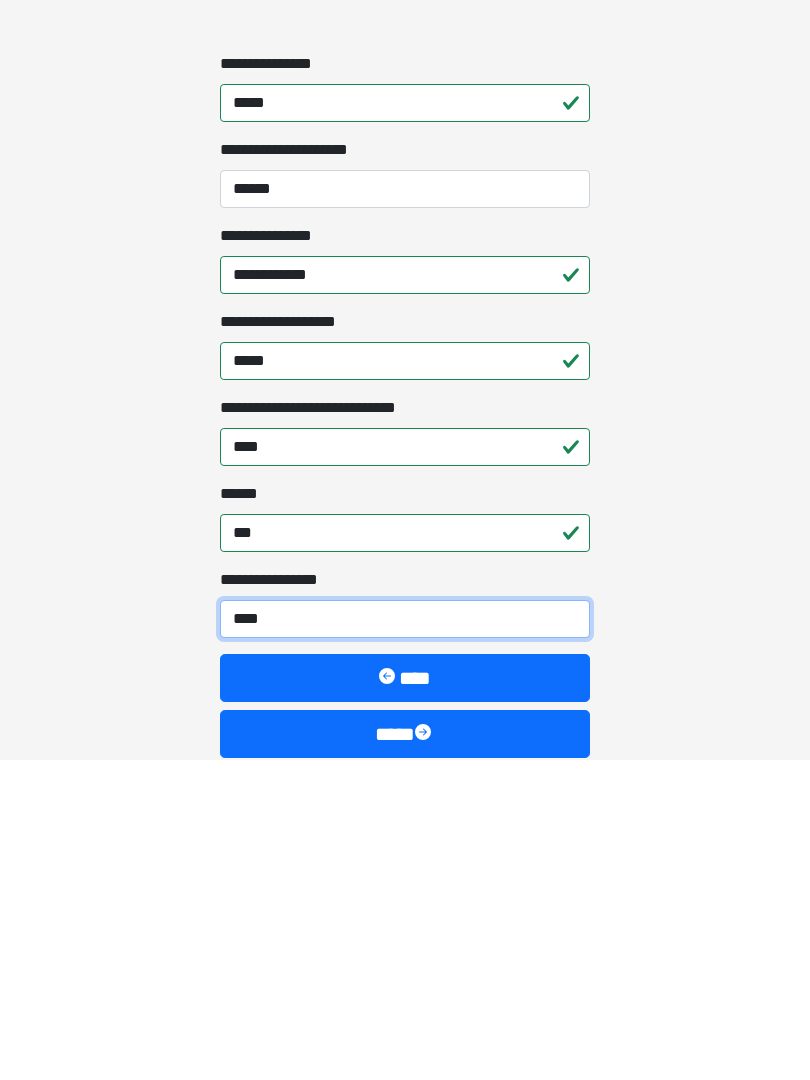 type on "*****" 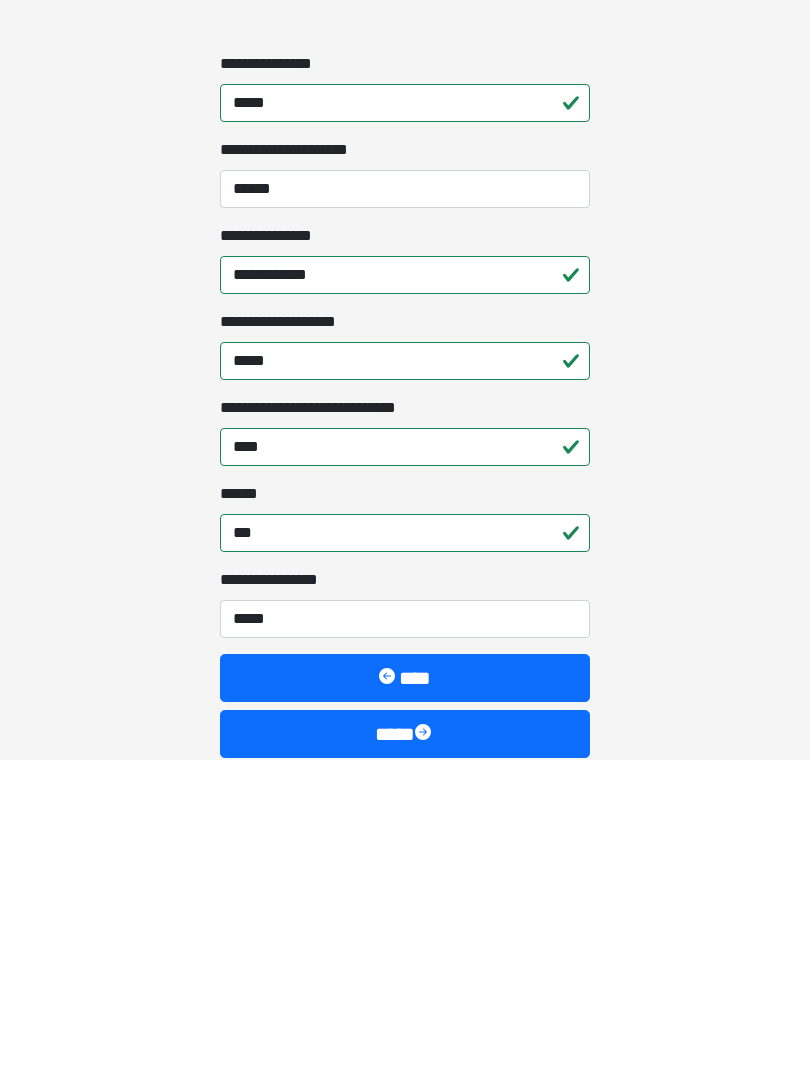click on "****" at bounding box center [405, 1054] 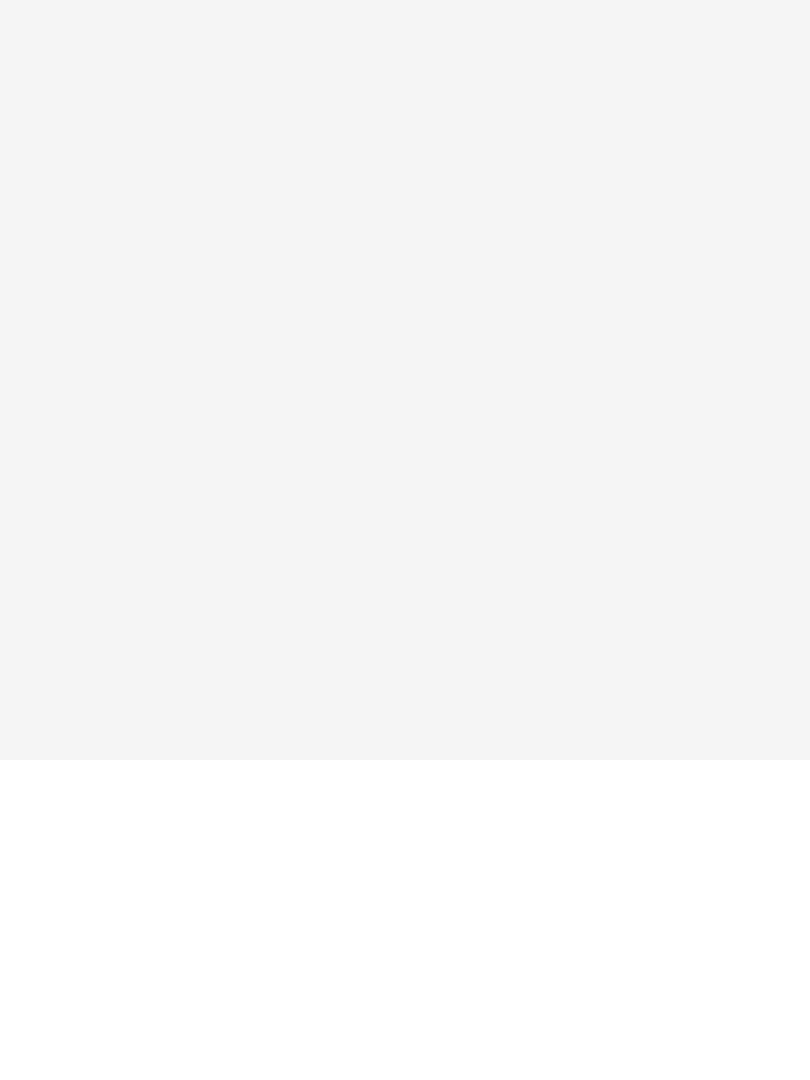 scroll, scrollTop: 0, scrollLeft: 0, axis: both 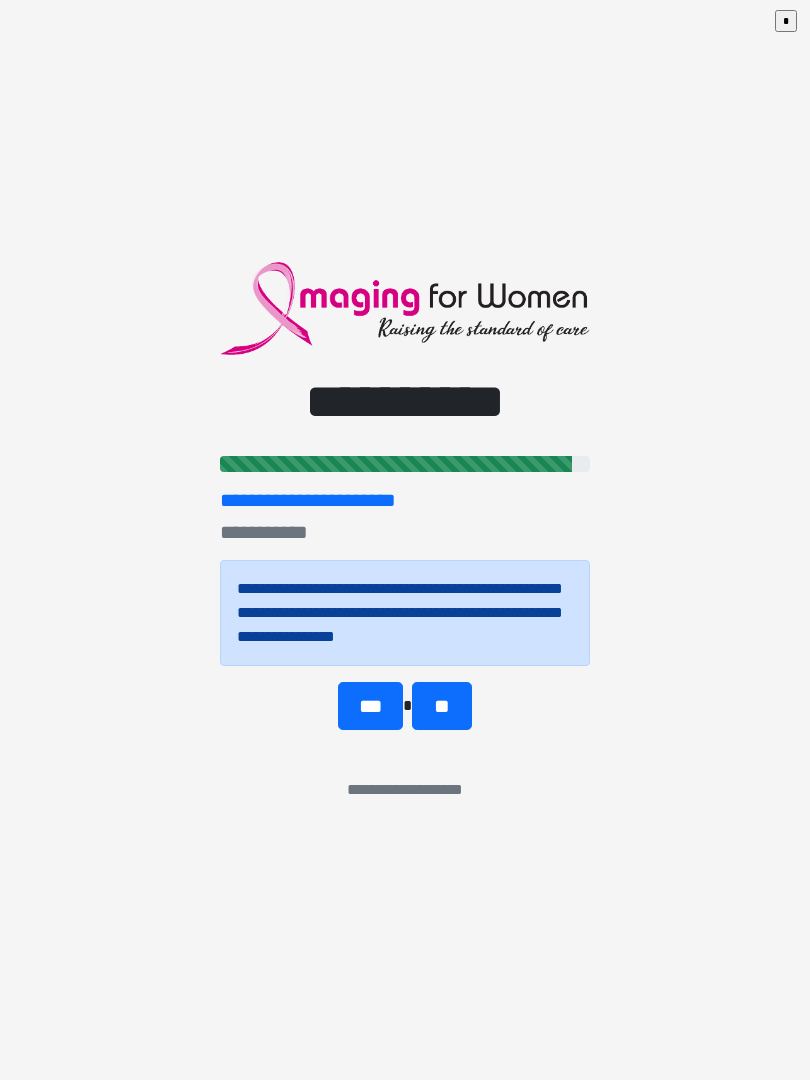 click on "***" at bounding box center [370, 706] 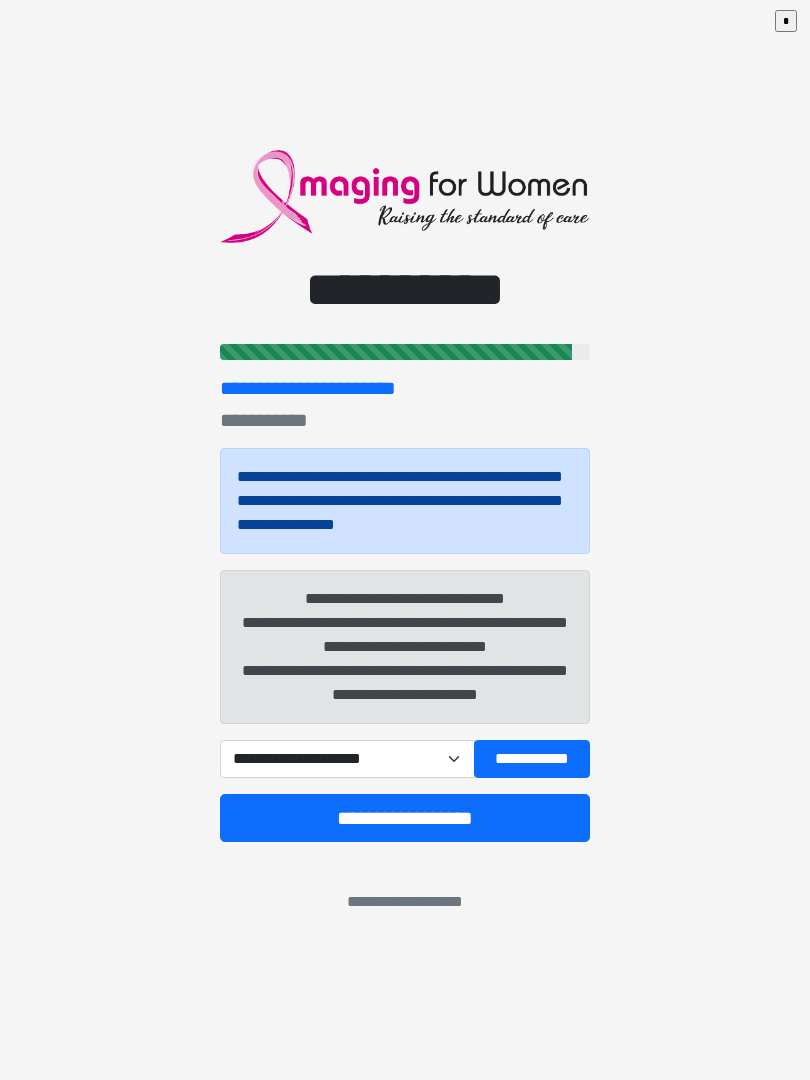 click on "**********" at bounding box center (347, 759) 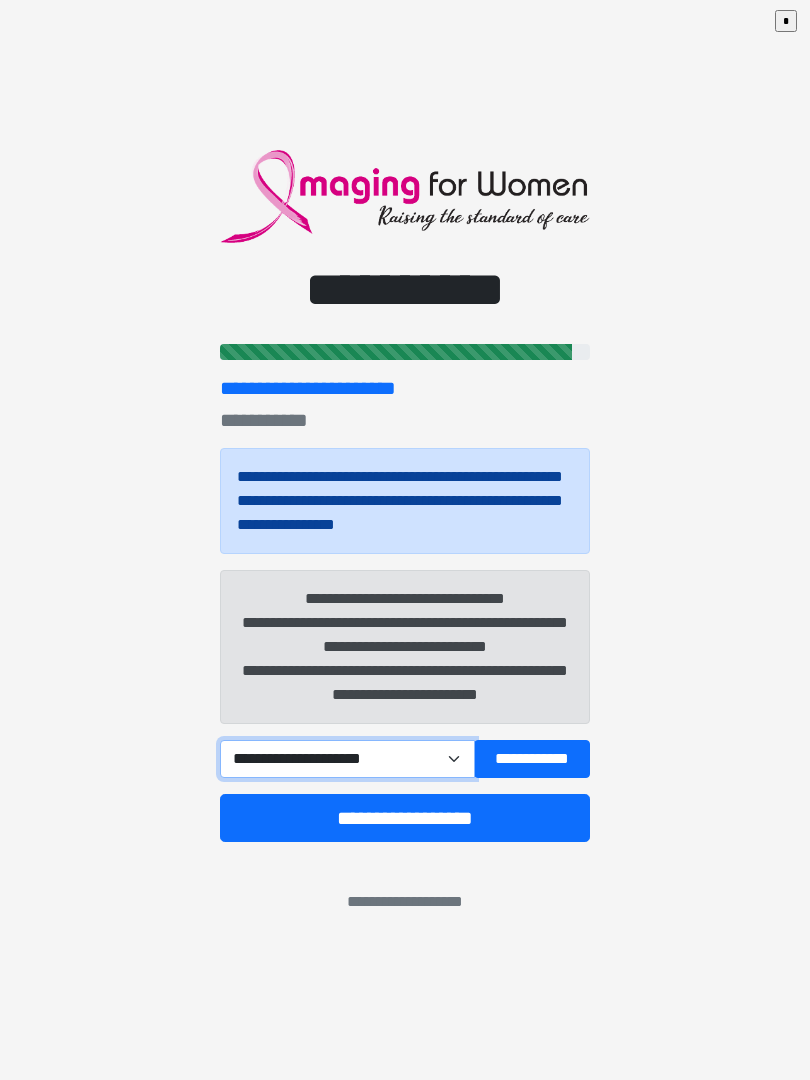 select on "*****" 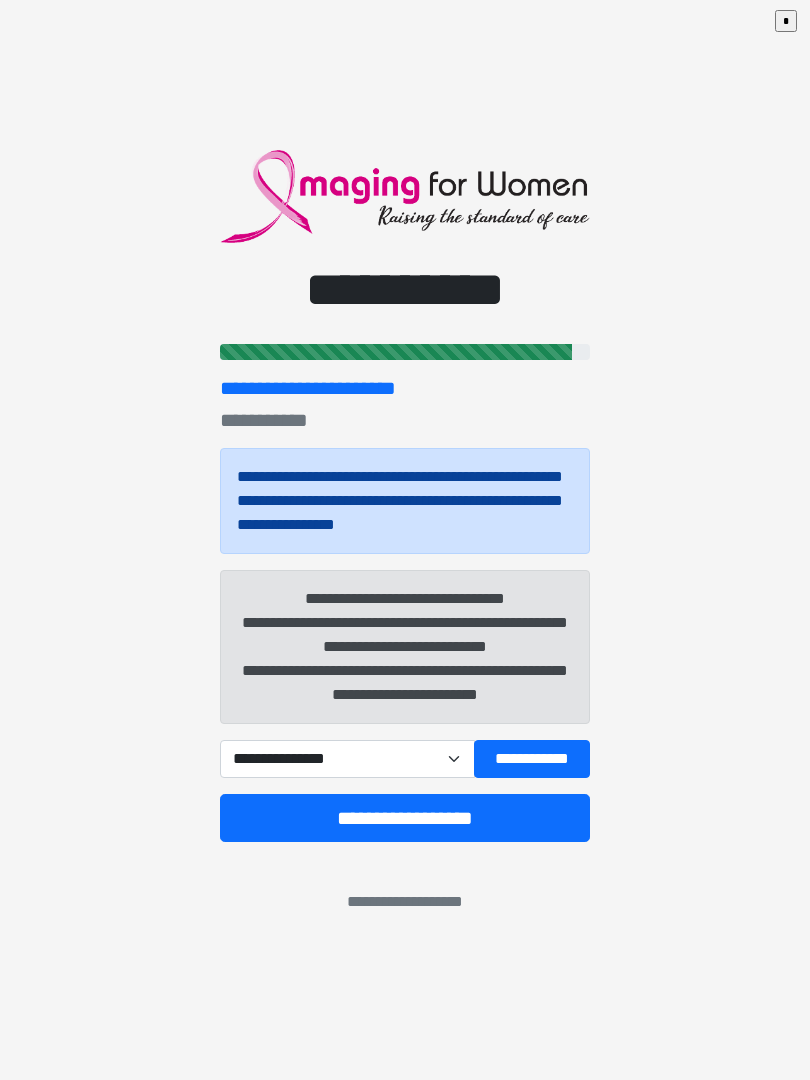 click on "**********" at bounding box center [405, 818] 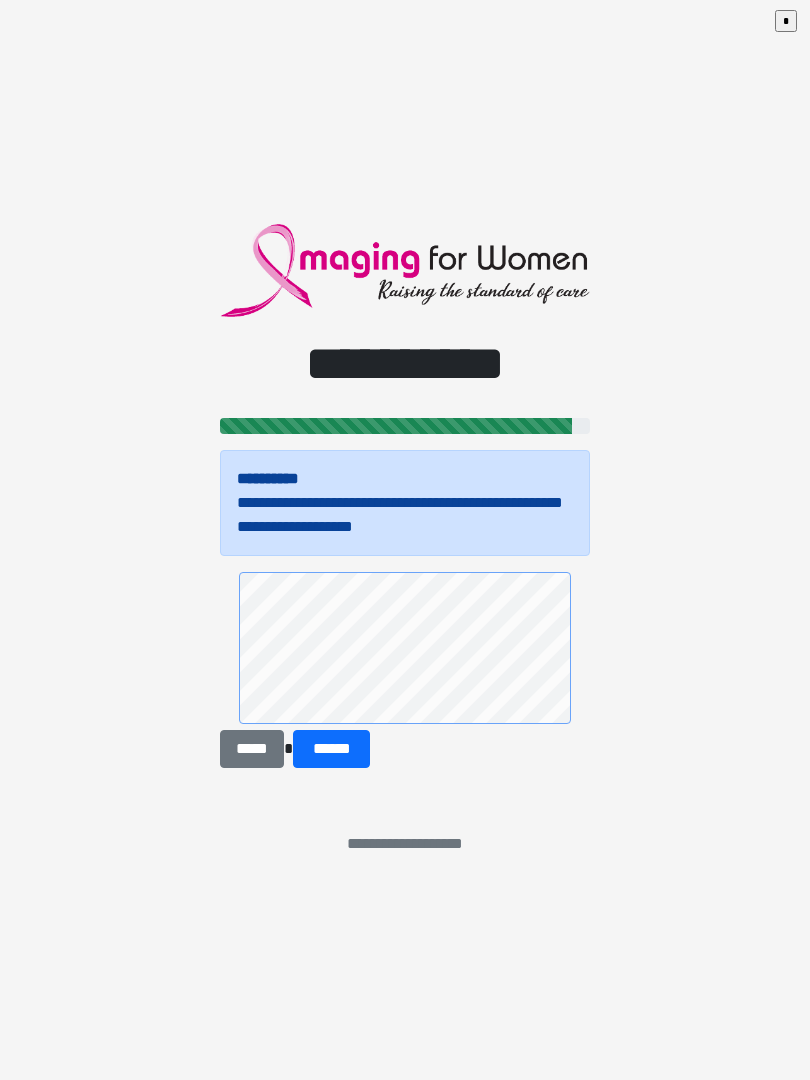 click on "******" at bounding box center [331, 749] 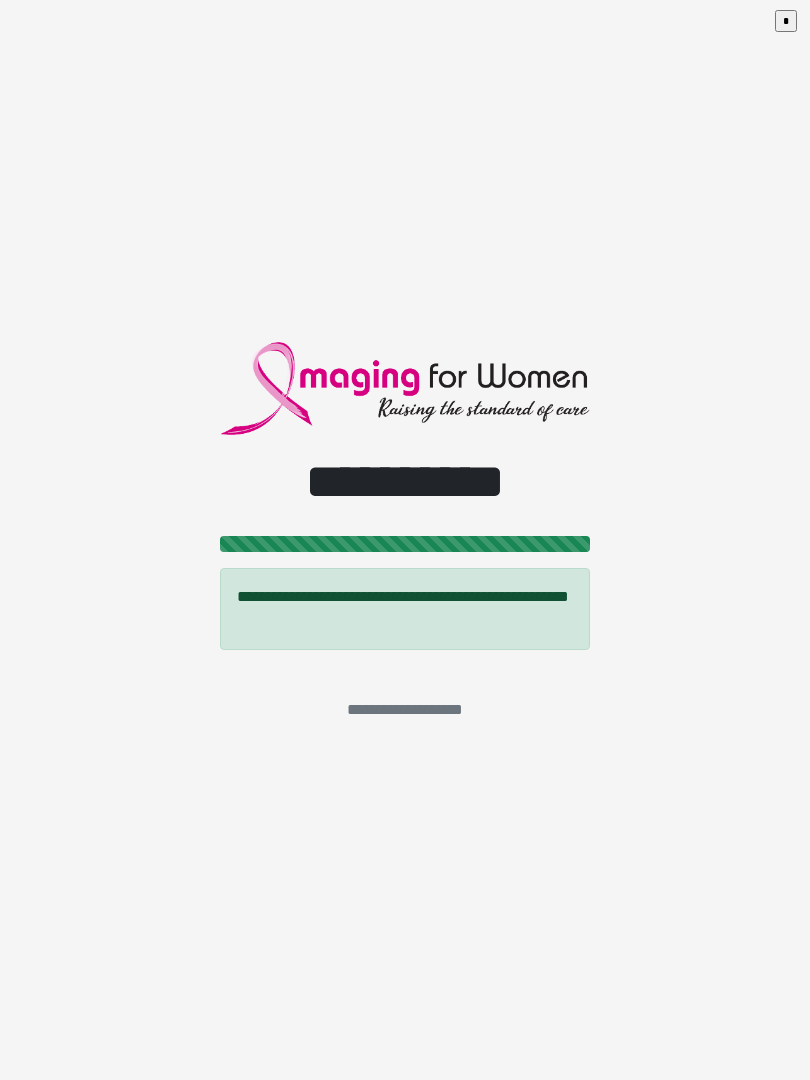 click on "**********" at bounding box center (405, 540) 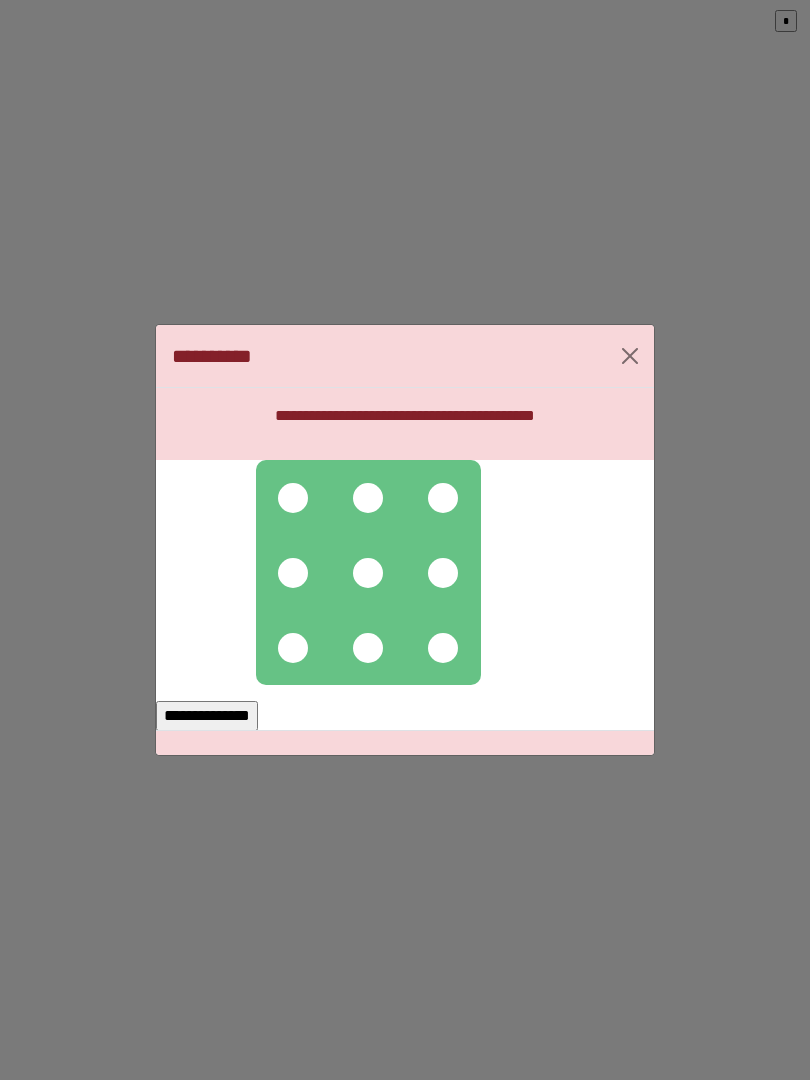 click at bounding box center [368, 498] 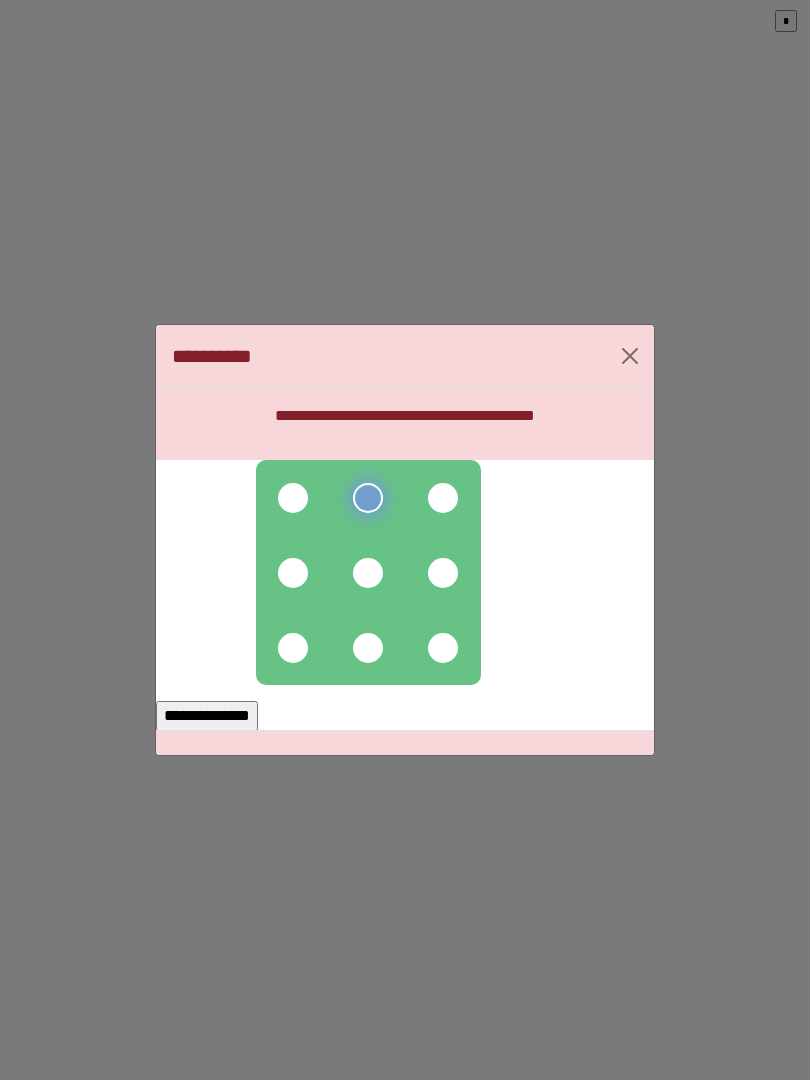 click at bounding box center (368, 573) 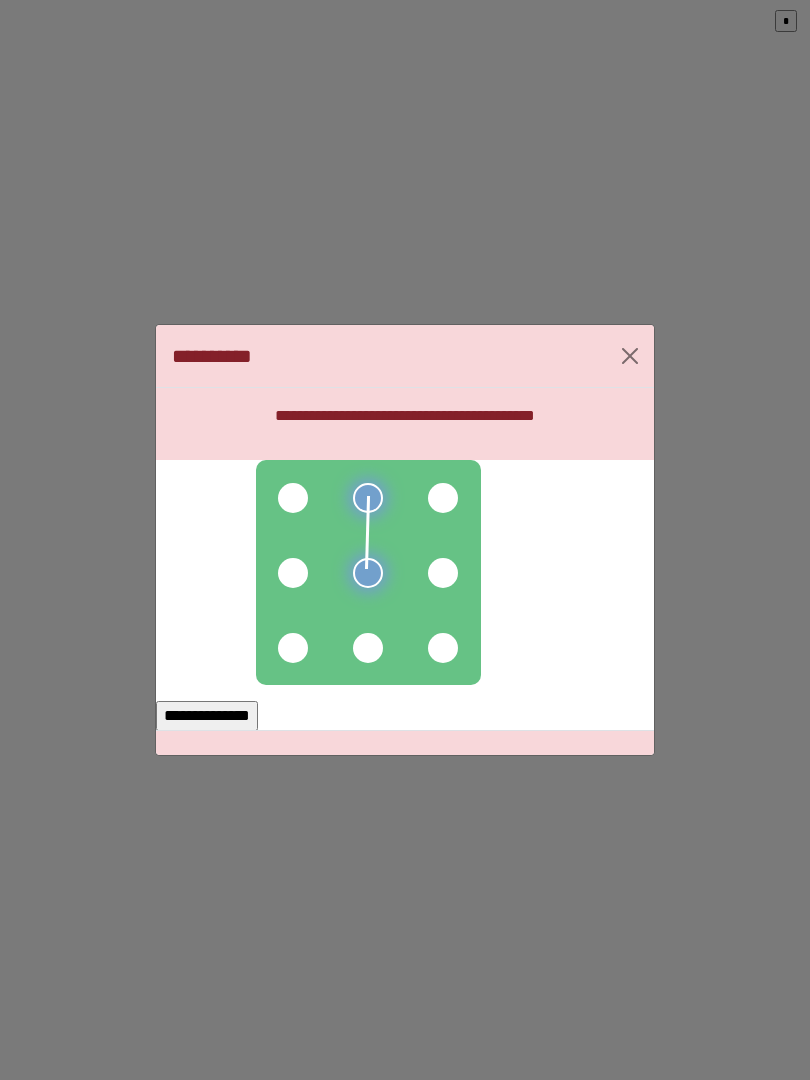 click at bounding box center [293, 498] 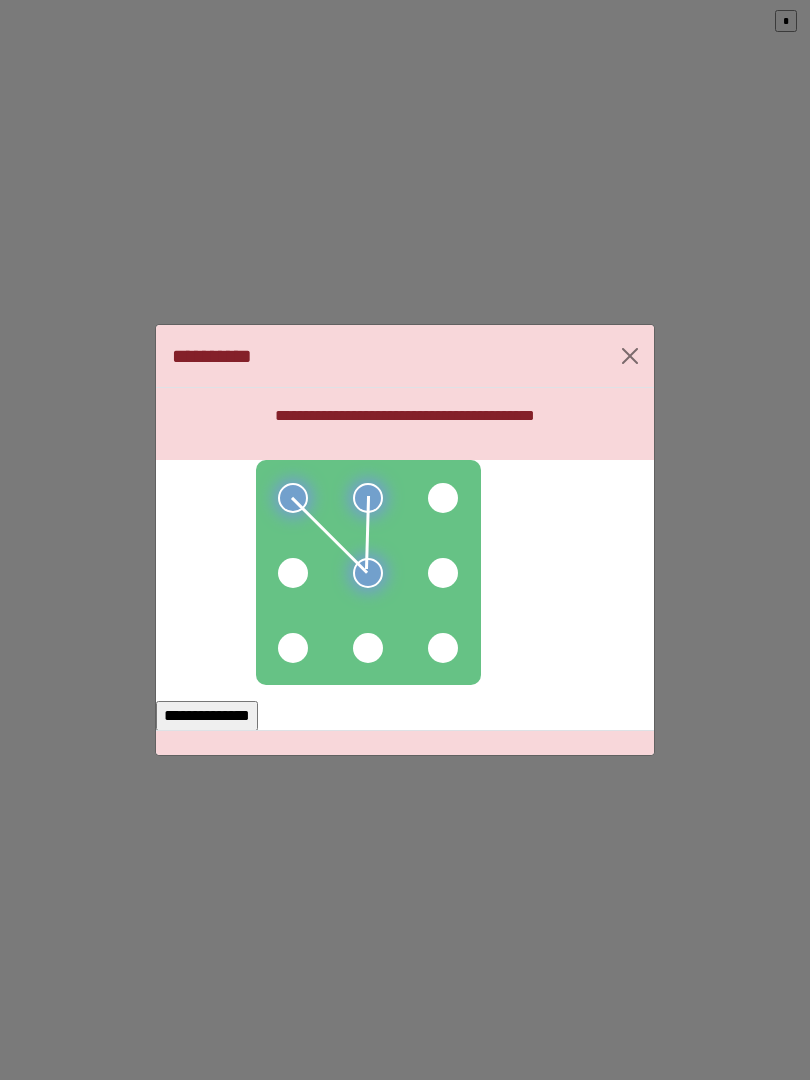 click at bounding box center (293, 573) 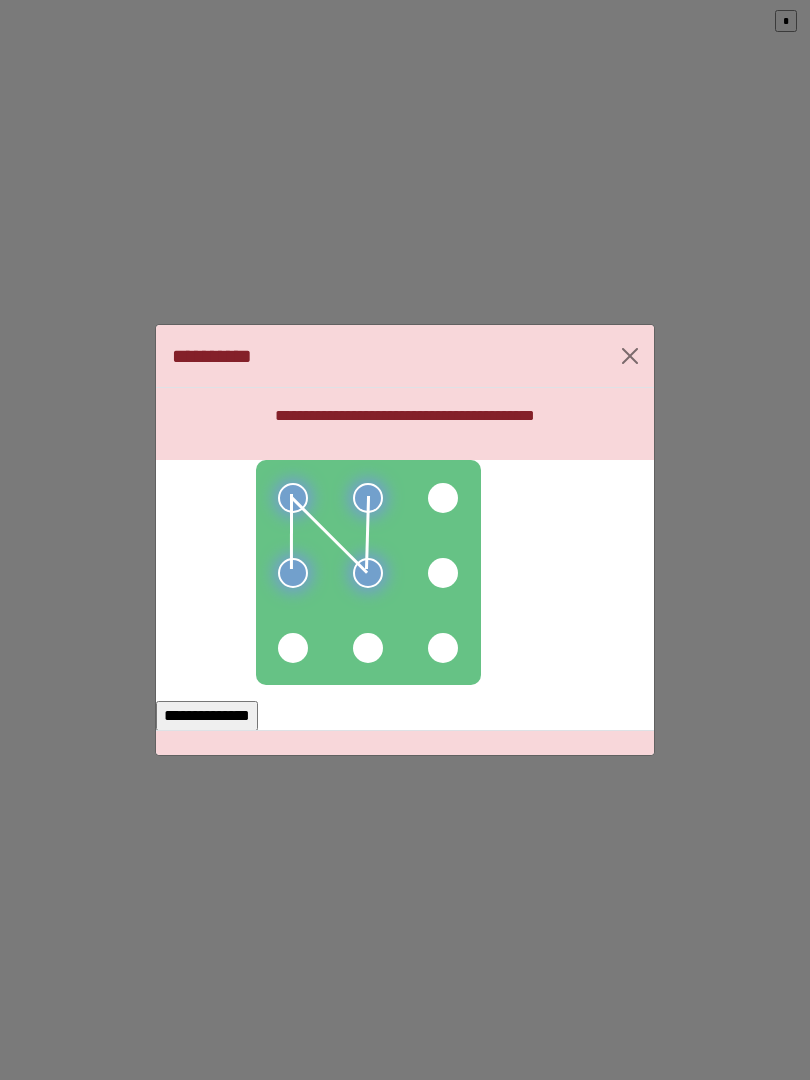 click at bounding box center (293, 648) 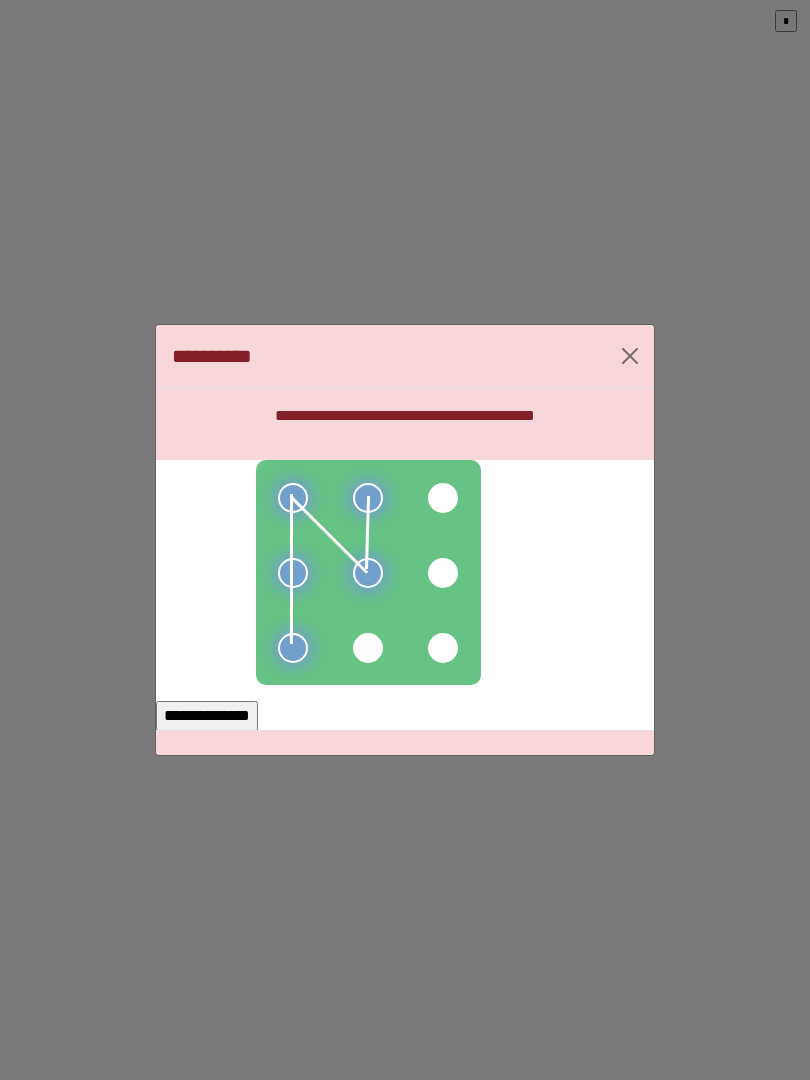 click on "**********" at bounding box center (207, 716) 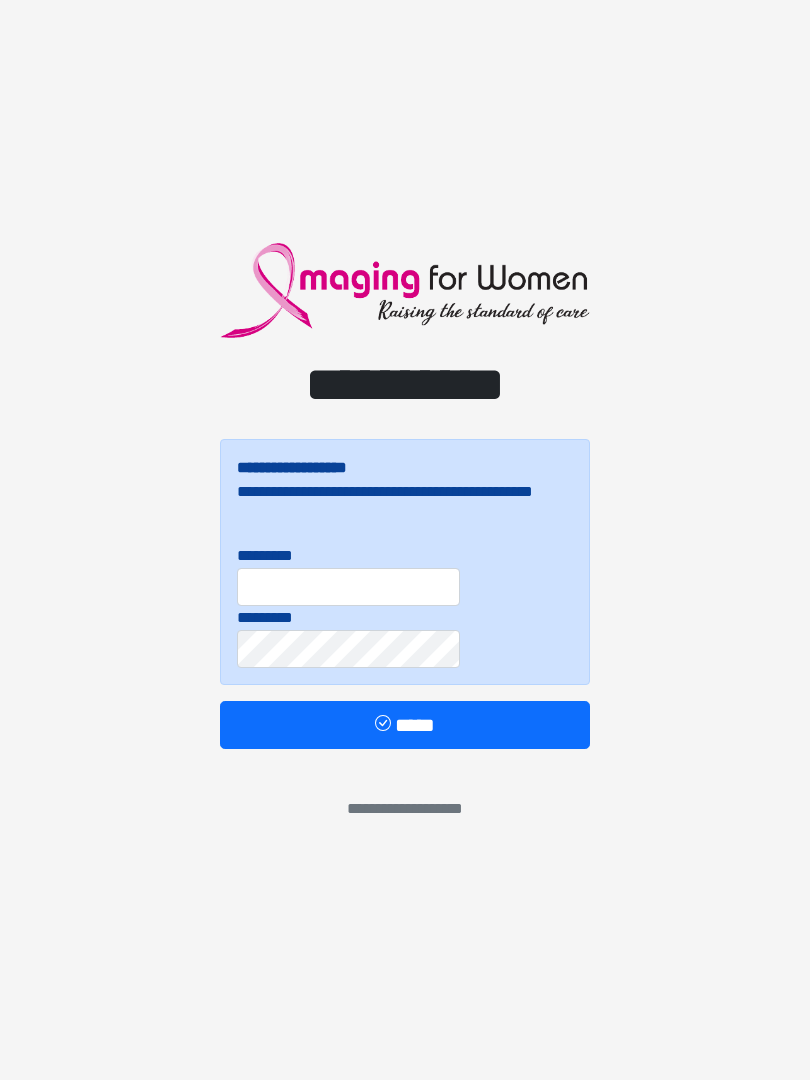 scroll, scrollTop: 0, scrollLeft: 0, axis: both 